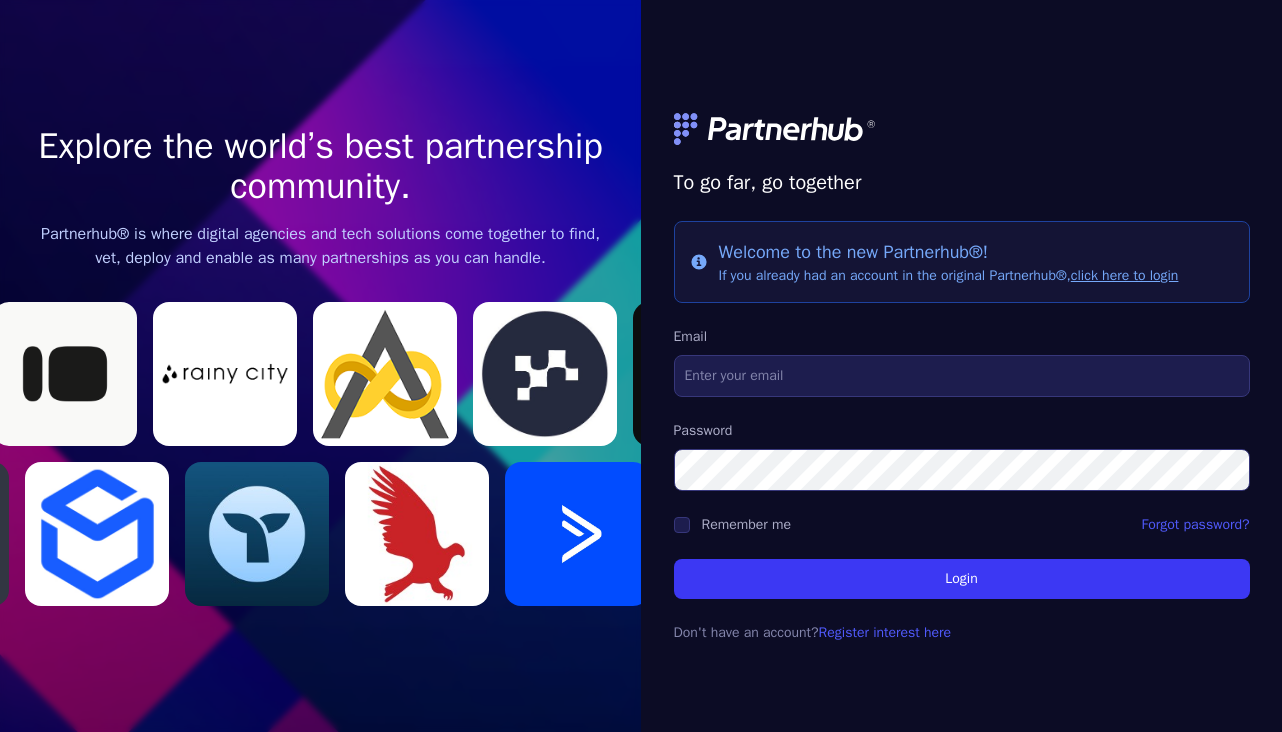 scroll, scrollTop: 0, scrollLeft: 0, axis: both 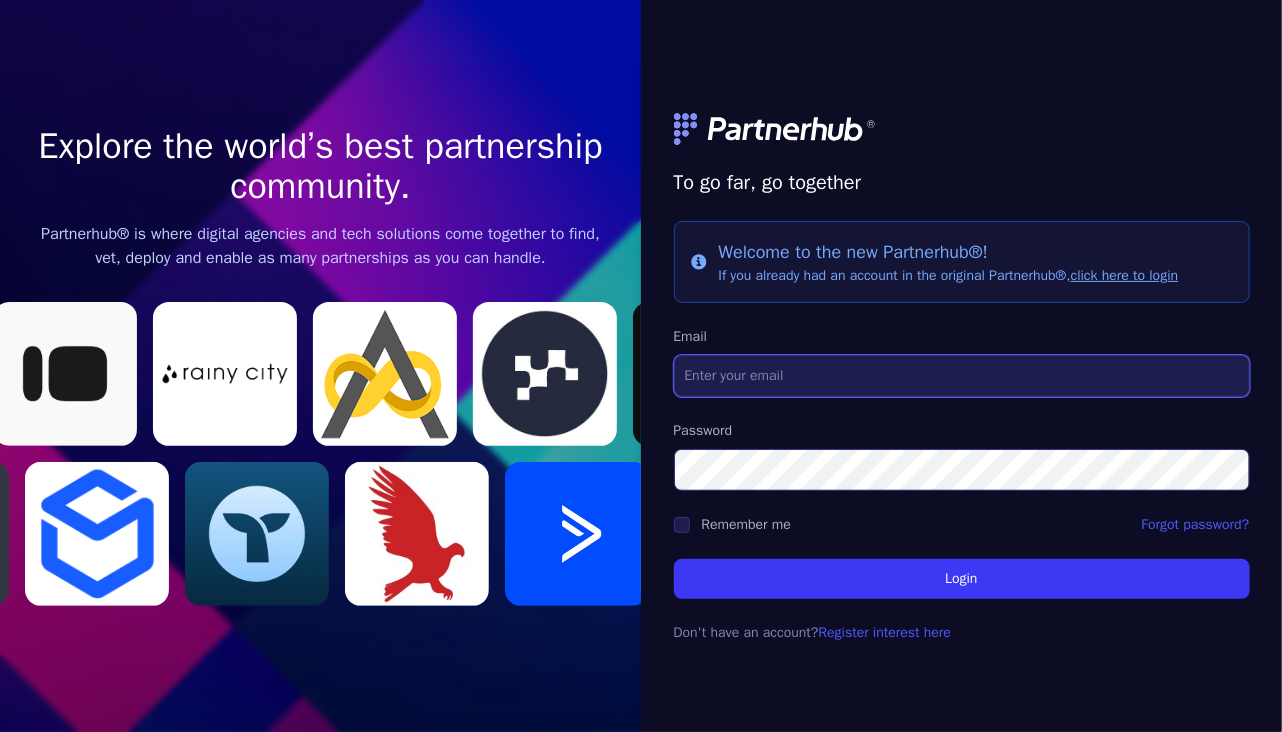 type on "[EMAIL]" 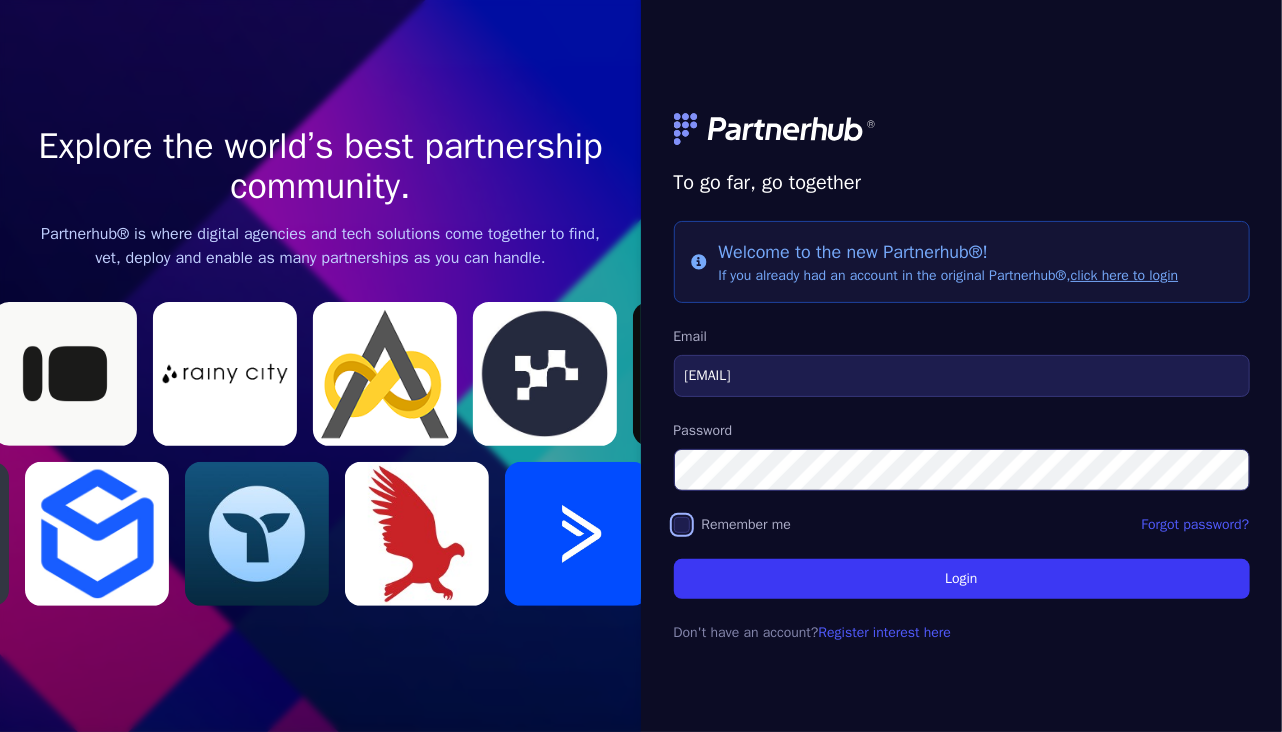 click on "Remember me" at bounding box center [682, 525] 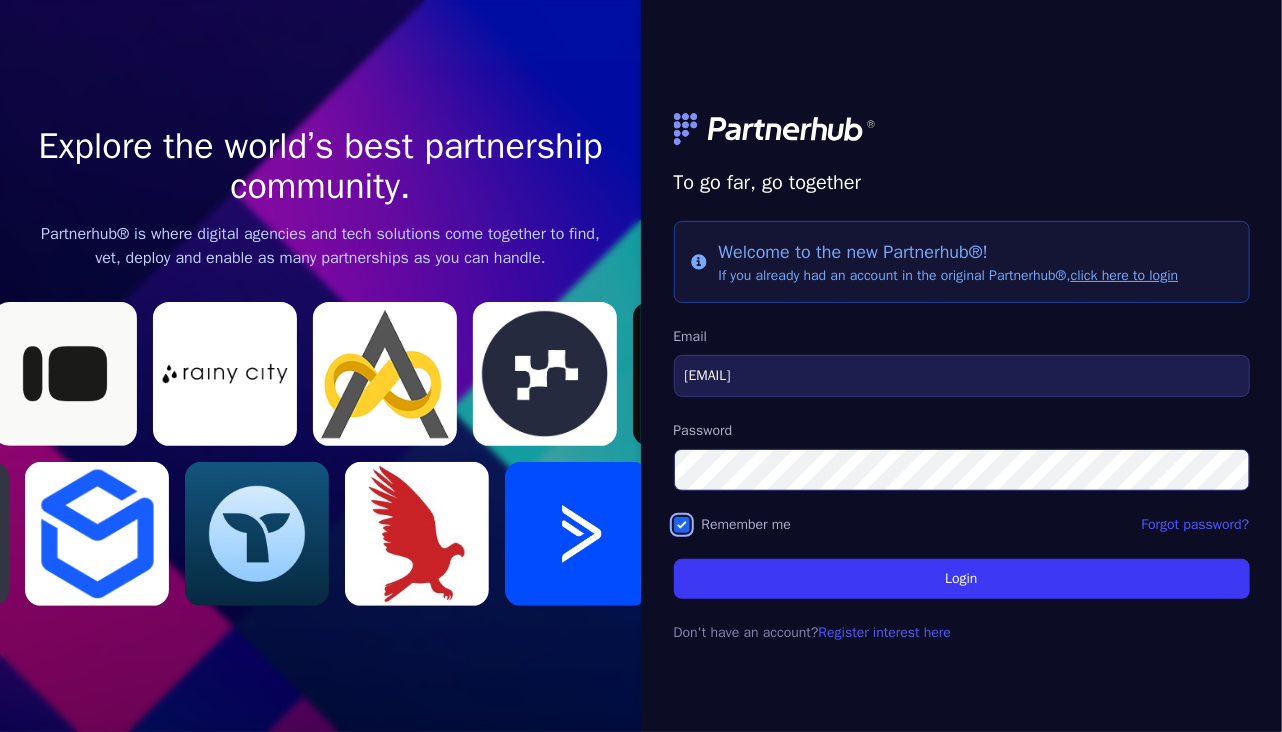 click on "Login" at bounding box center [962, 579] 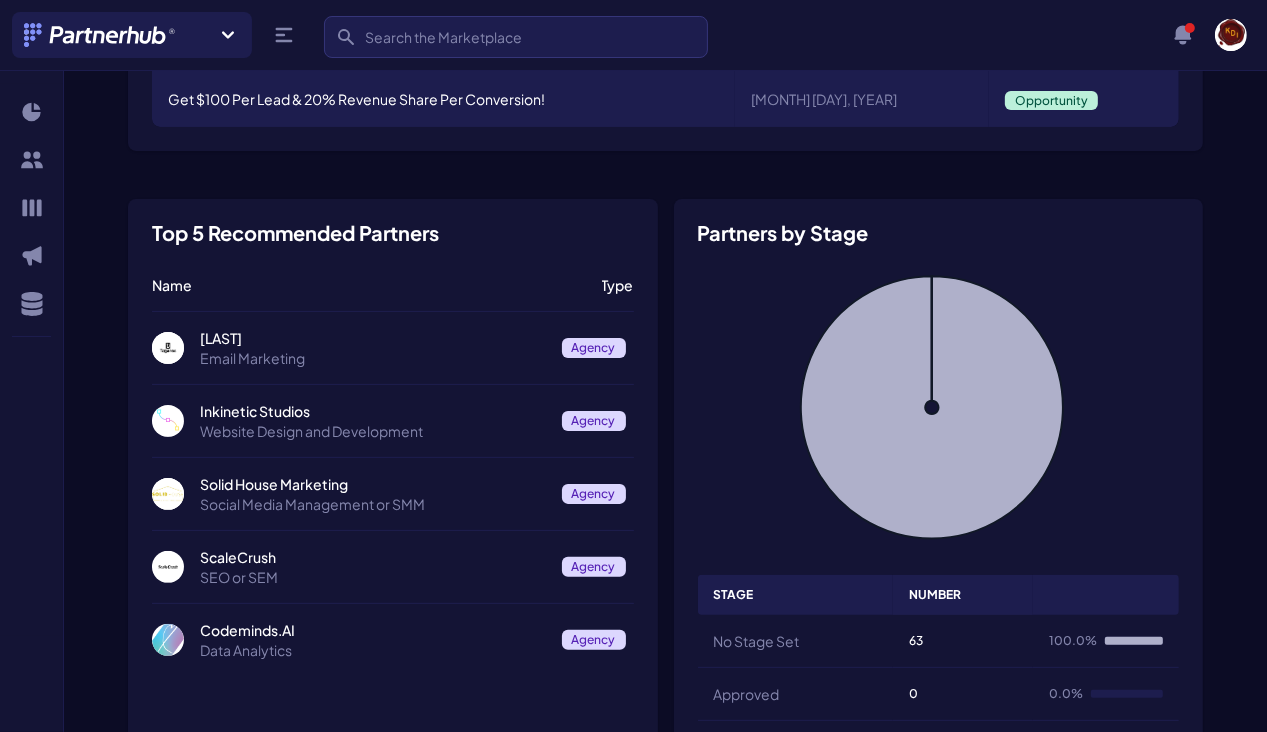 scroll, scrollTop: 290, scrollLeft: 0, axis: vertical 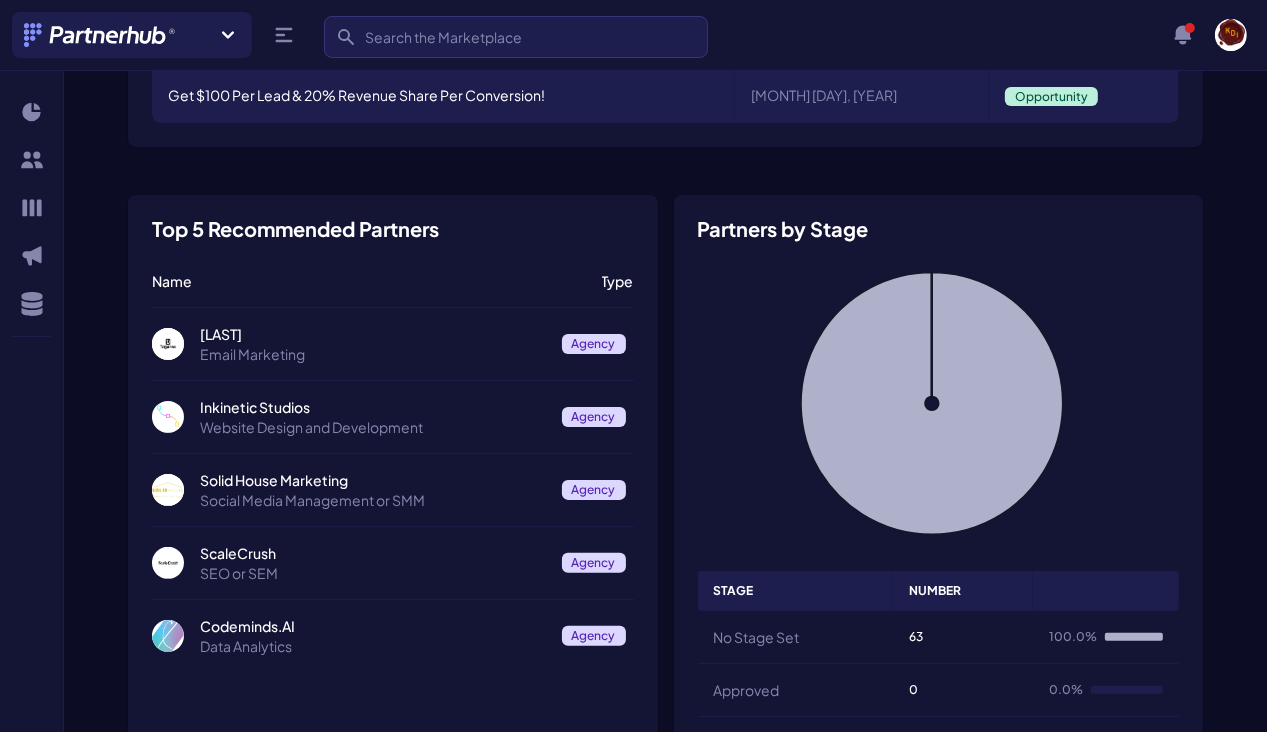 click on "Agency" at bounding box center [594, 490] 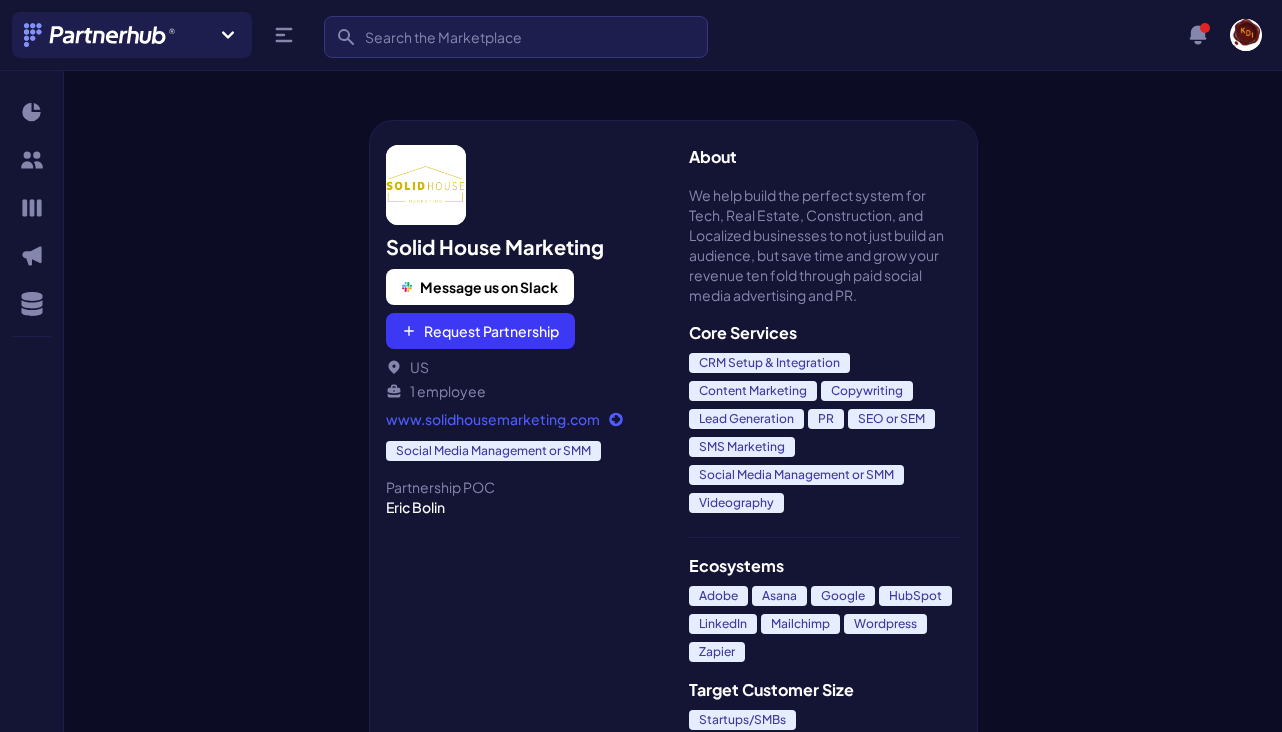 scroll, scrollTop: 0, scrollLeft: 0, axis: both 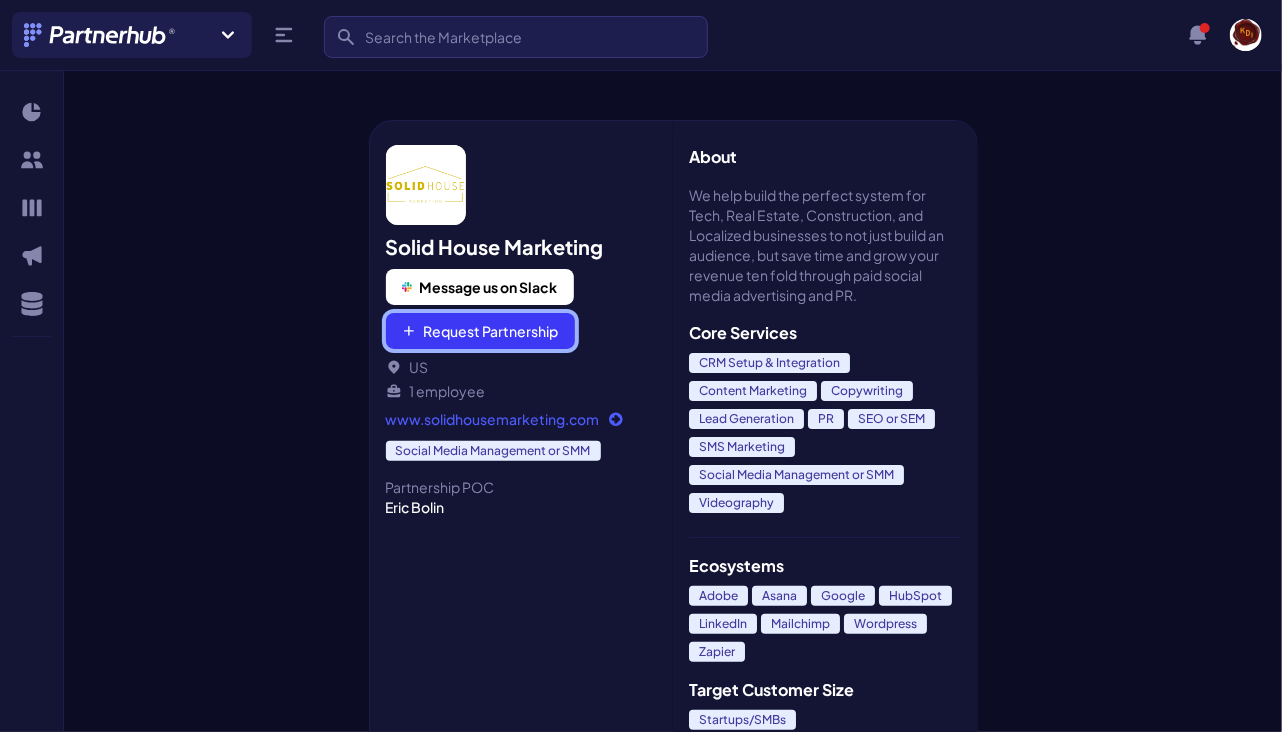 click on "Request Partnership" at bounding box center (480, 331) 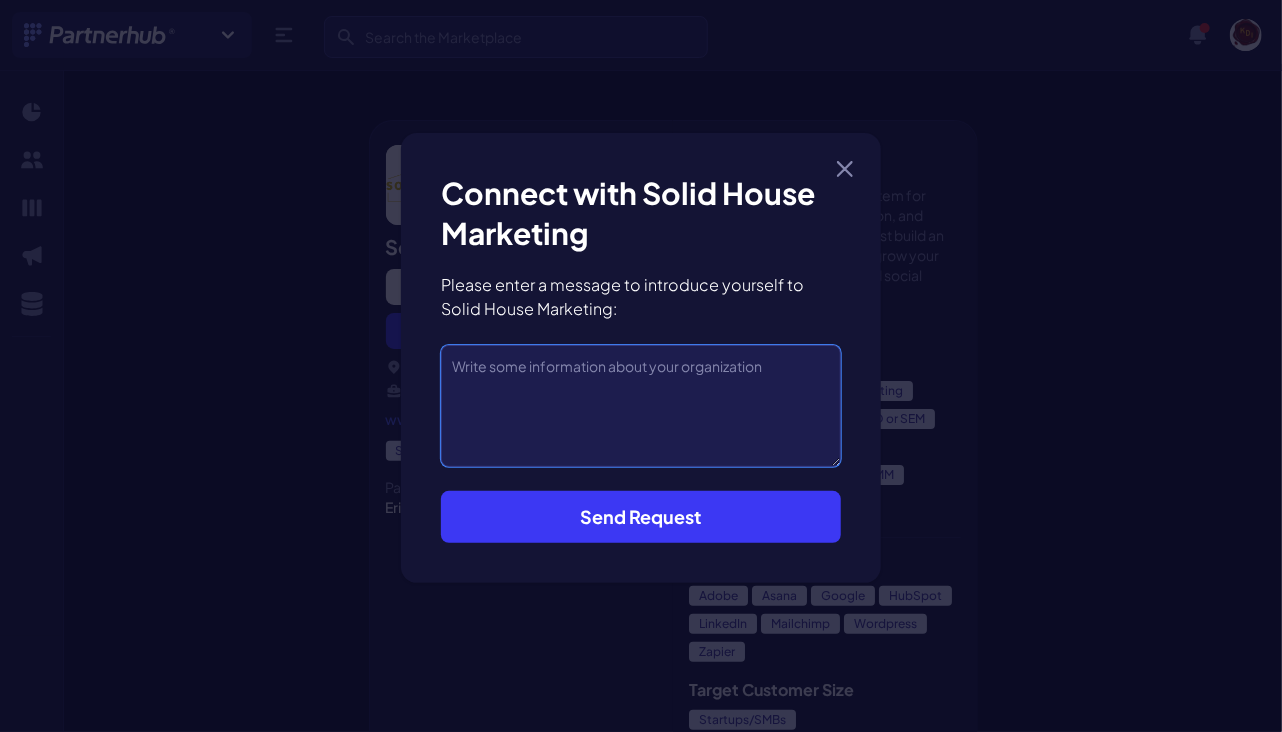 click at bounding box center [641, 406] 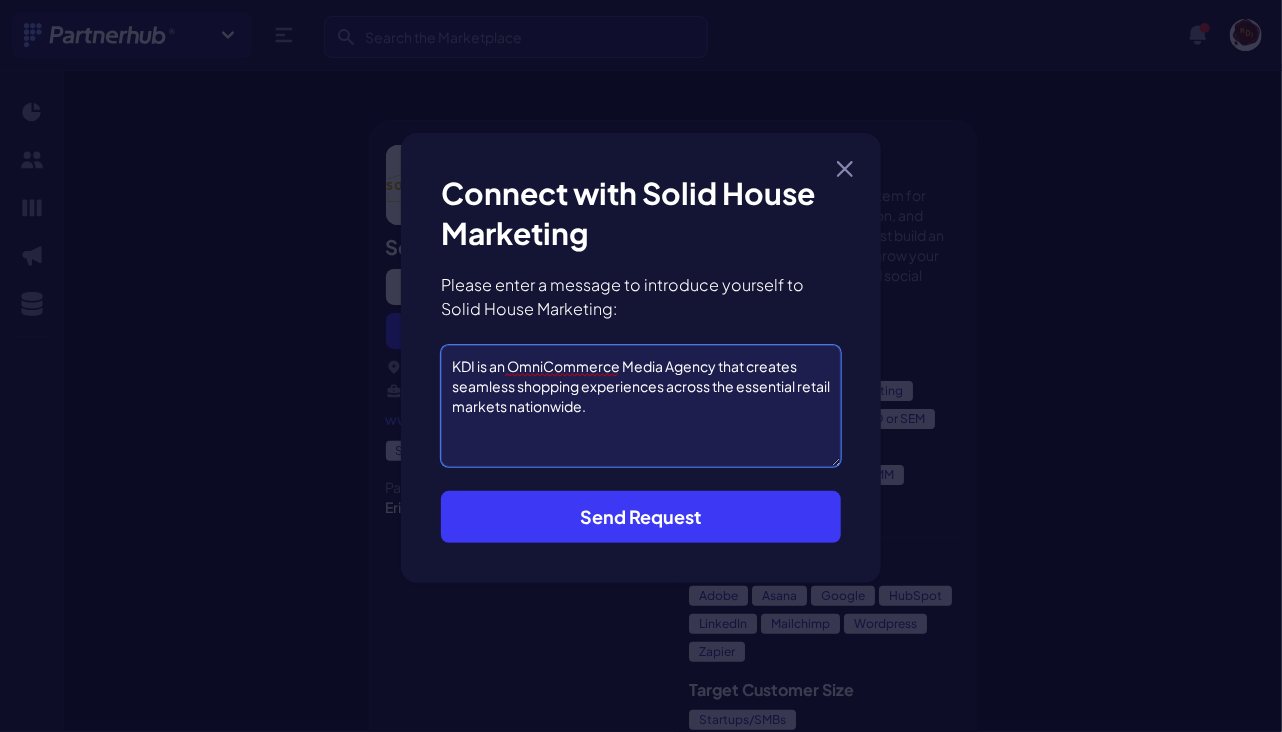 type on "KDI is an OmniCommerce Media Agency that creates seamless shopping experiences across the essential retail markets nationwide." 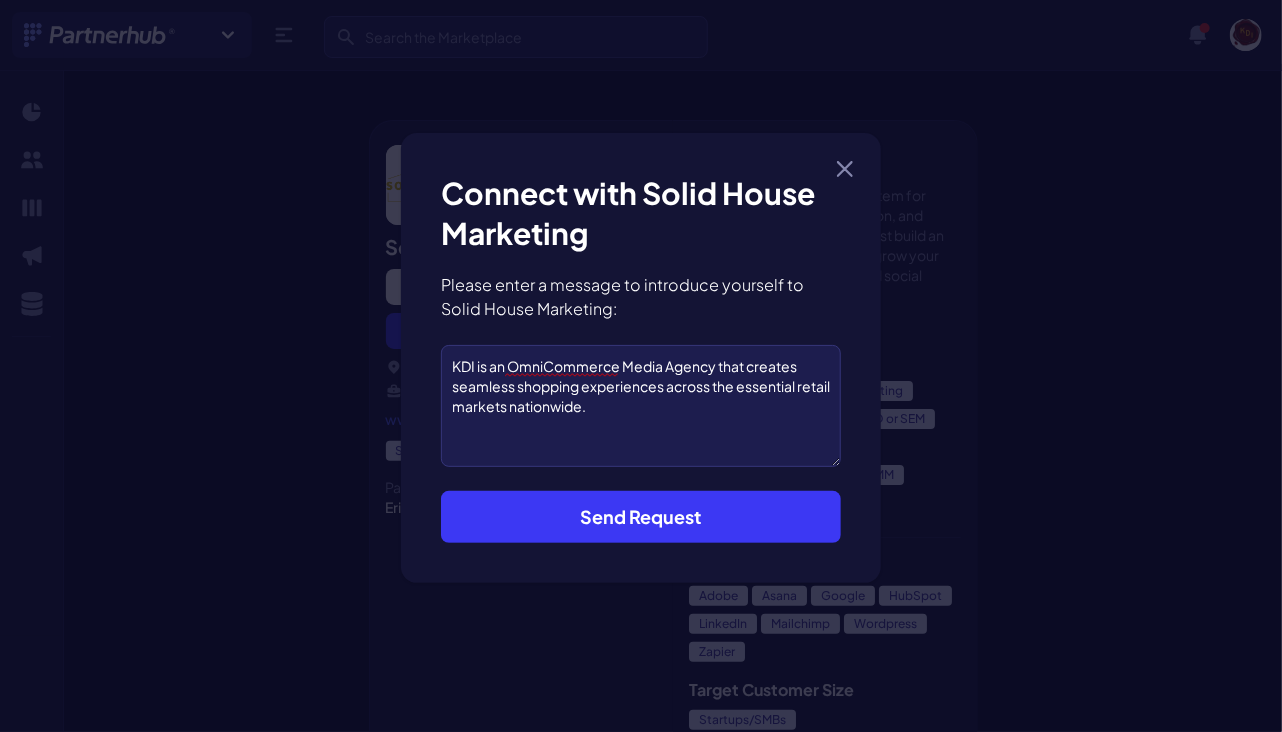 click on "Send Request" at bounding box center (641, 517) 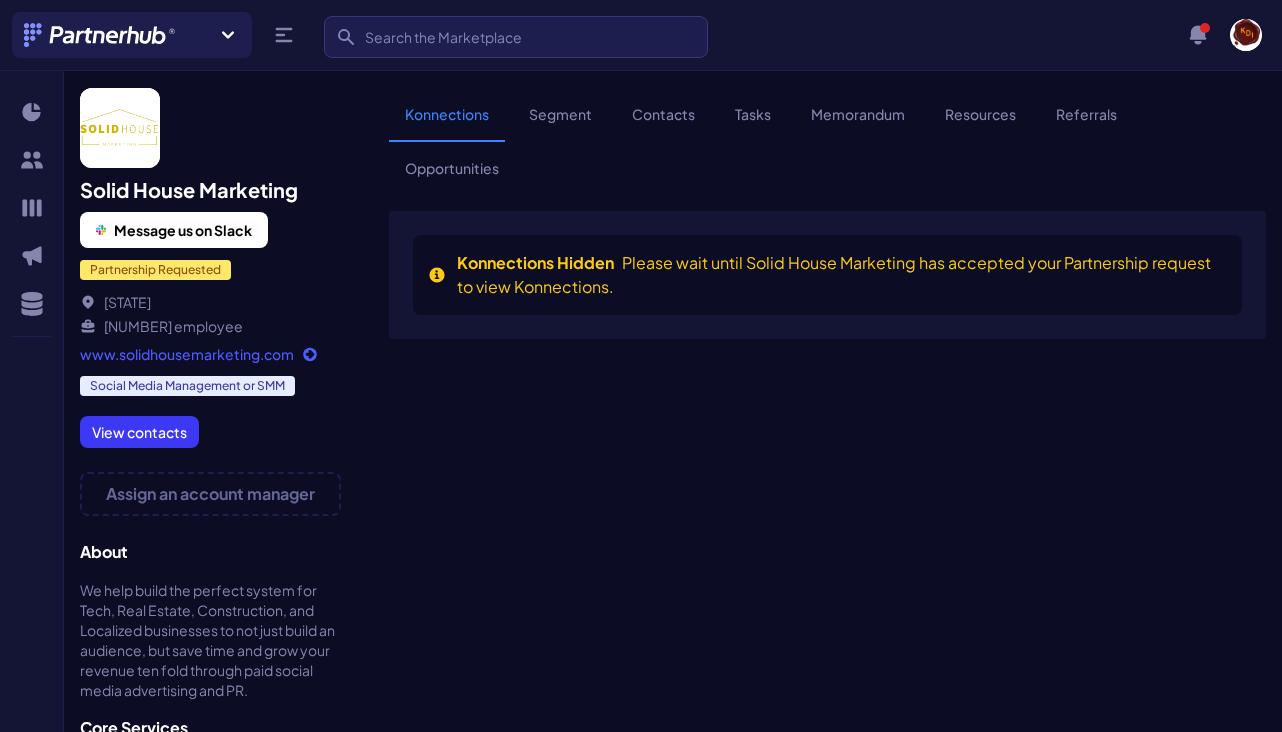 scroll, scrollTop: 0, scrollLeft: 0, axis: both 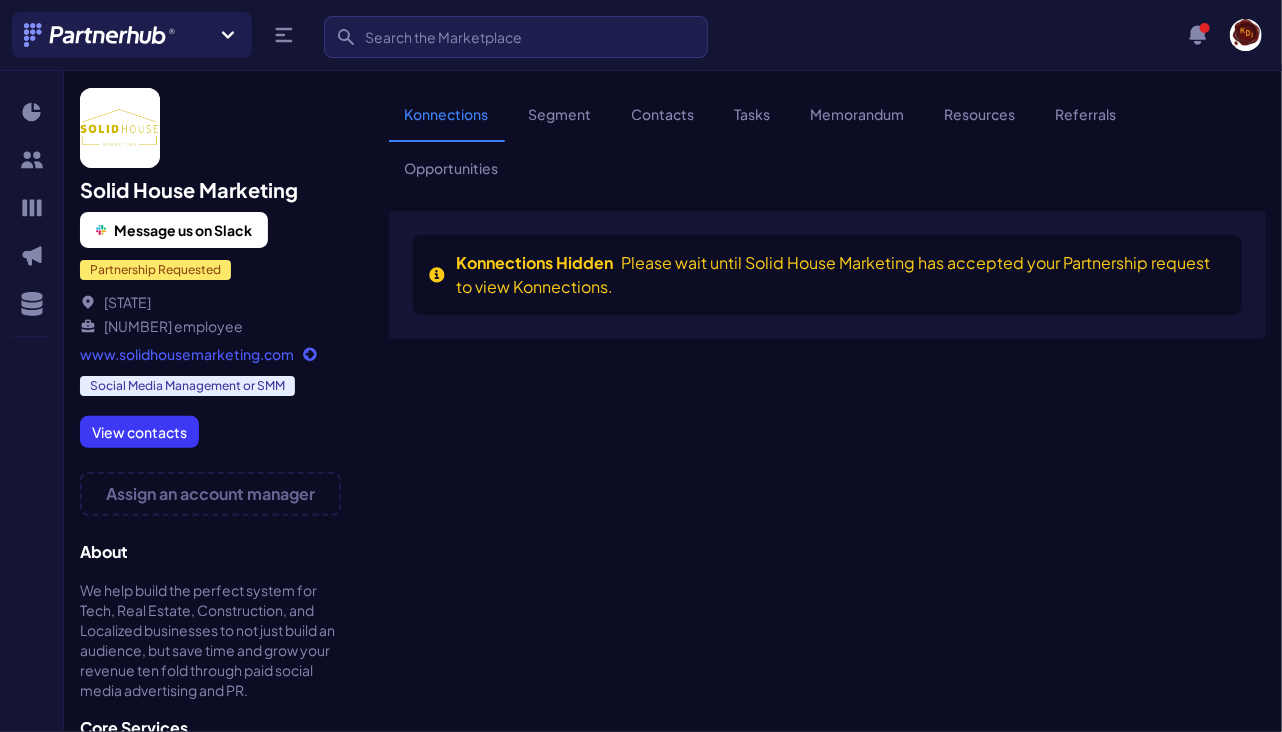 click on "Segment" at bounding box center [560, 123] 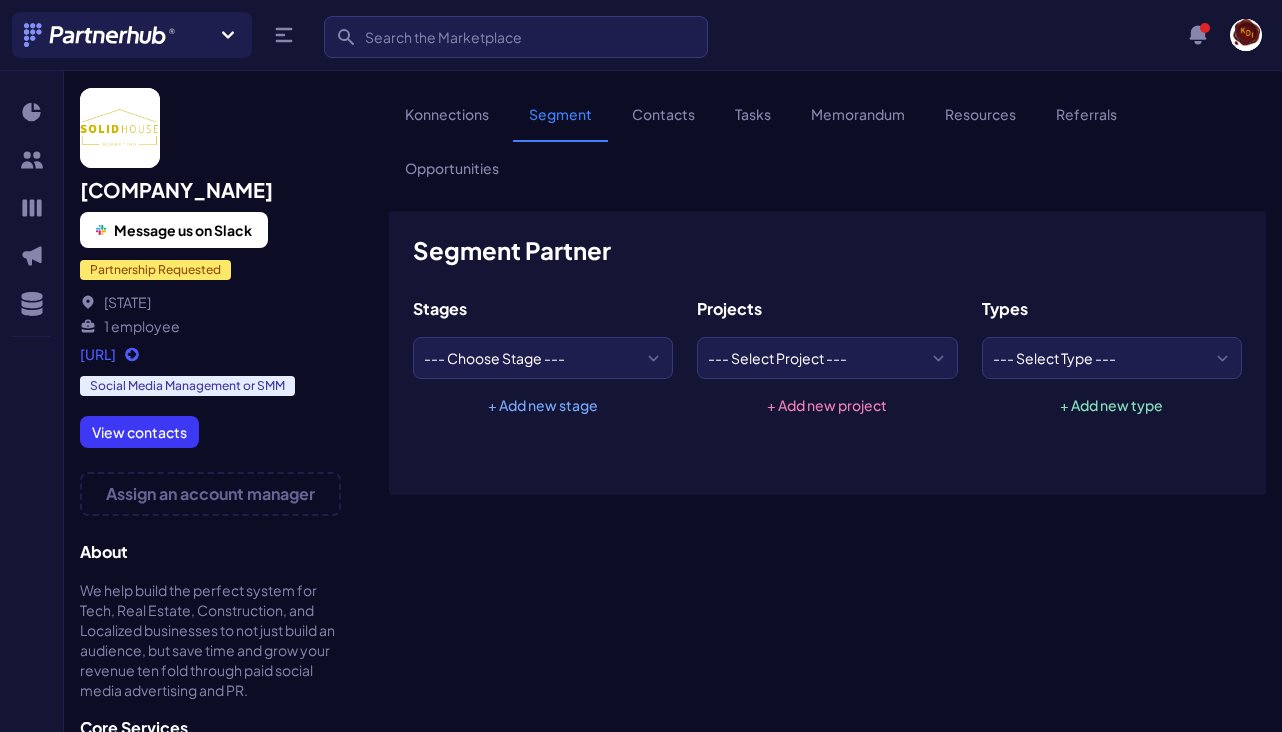scroll, scrollTop: 0, scrollLeft: 0, axis: both 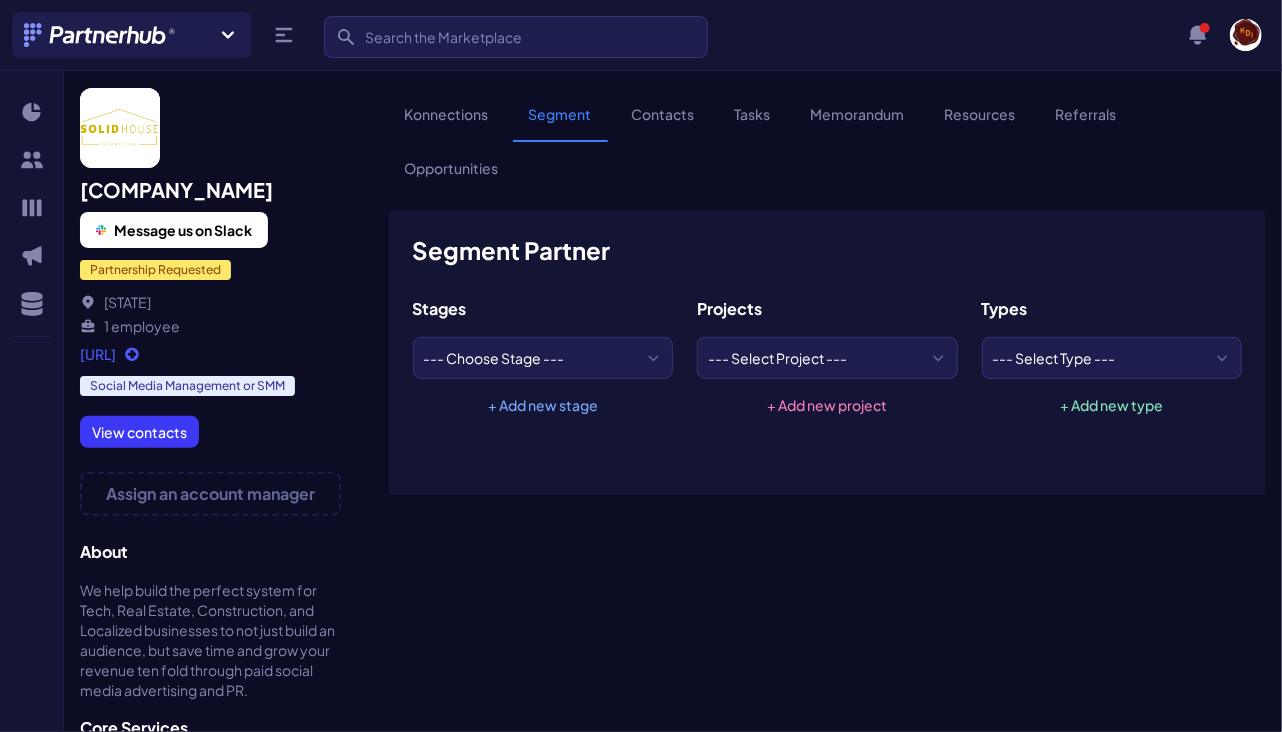click at bounding box center [228, 35] 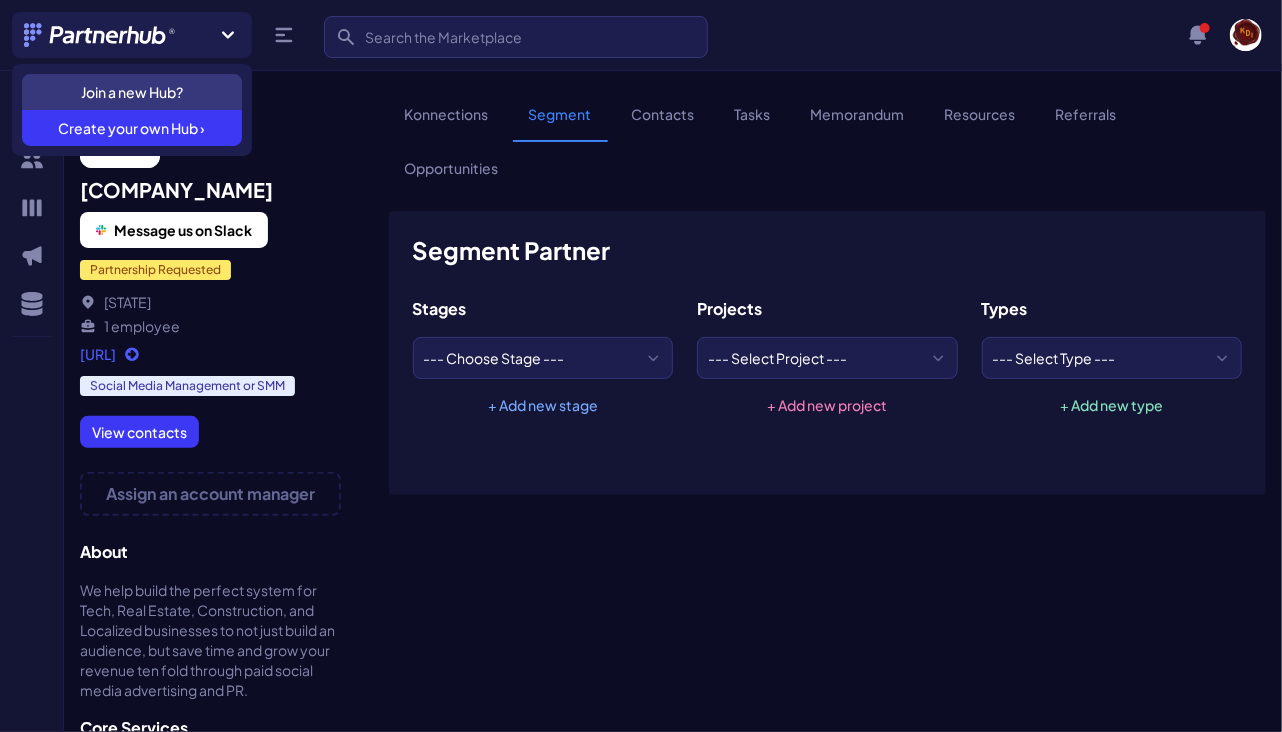 click on "Solid House Marketing
Message us on Slack
Partnership Requested
US
1 employee" at bounding box center [210, 212] 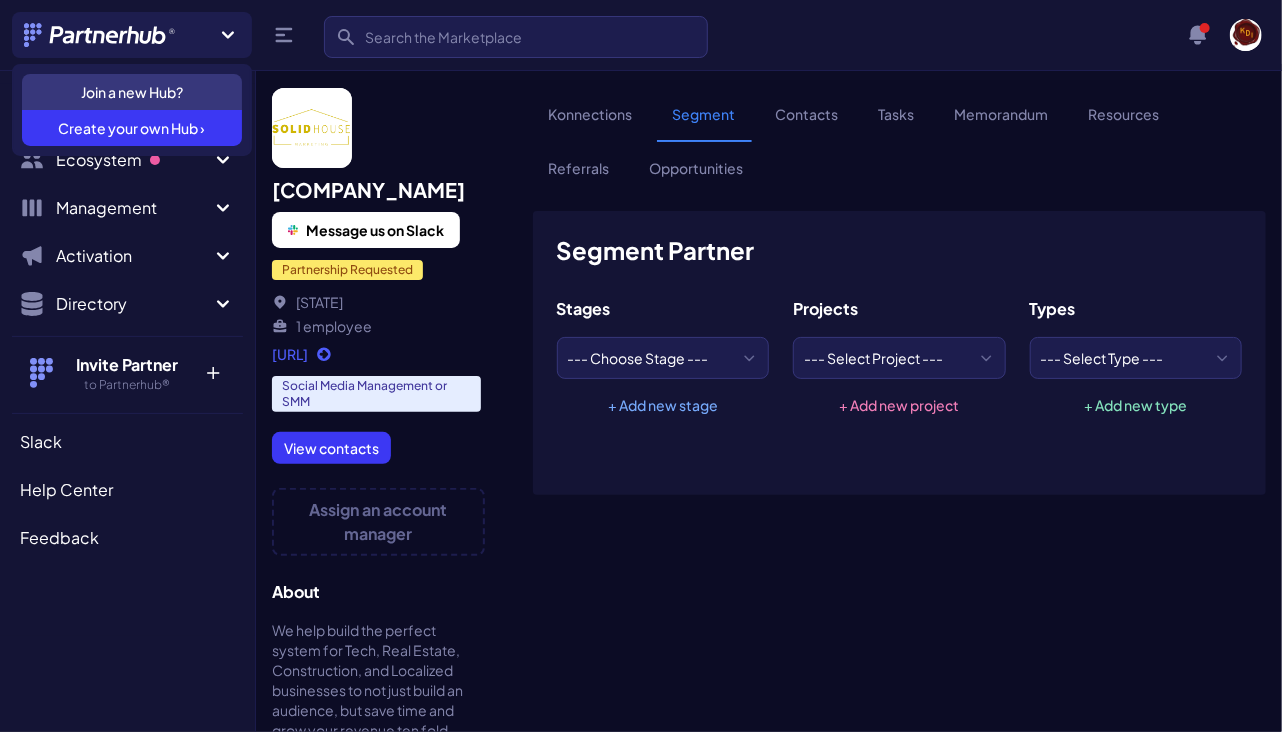 click on "Search
Overview
Ecosystem
Marketplace M
My partners M
New matches N 2
Management
Tasks T
C Referrals" at bounding box center [127, 398] 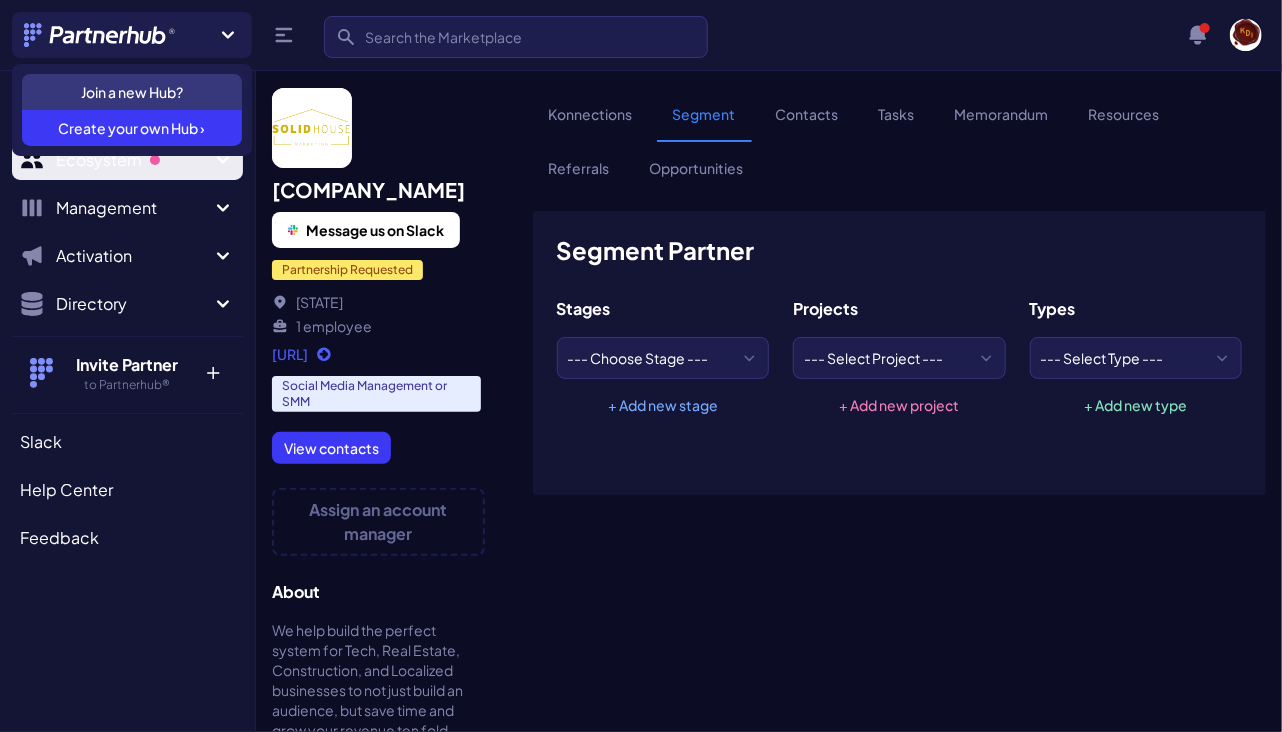 click on "Ecosystem" at bounding box center (133, 160) 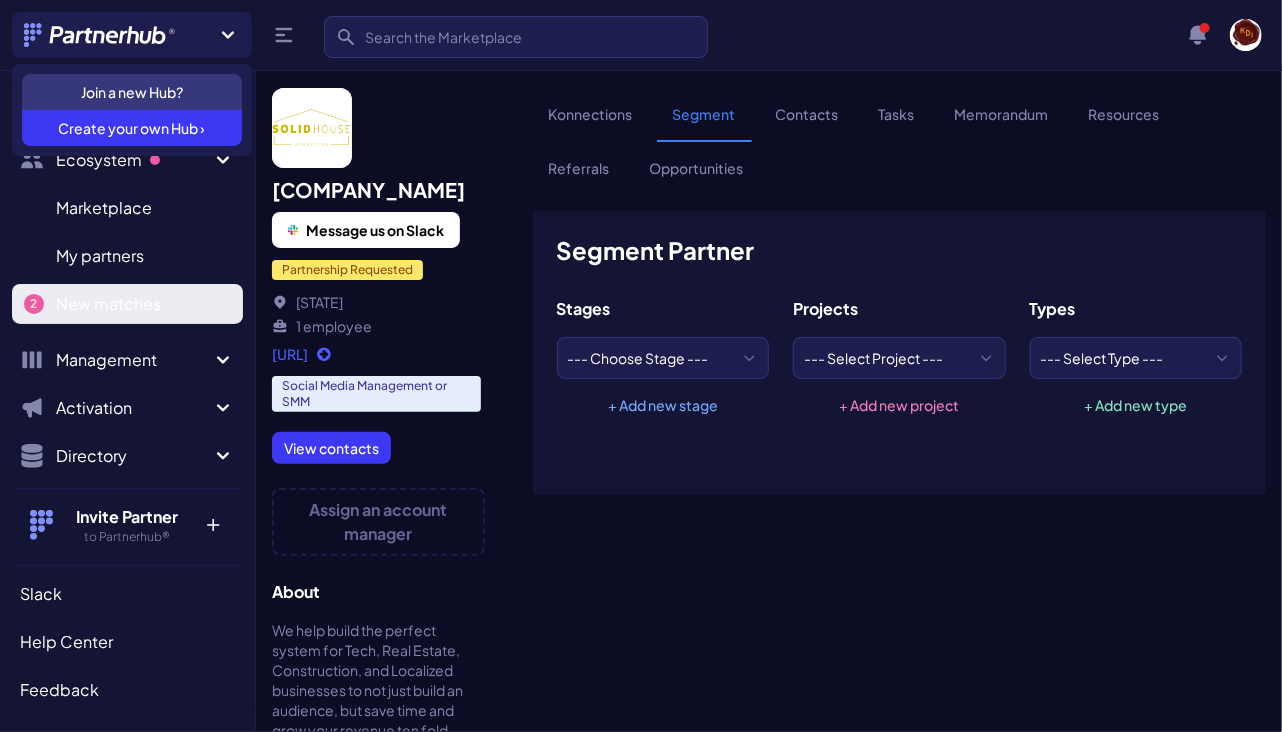 click on "New matches" at bounding box center (108, 304) 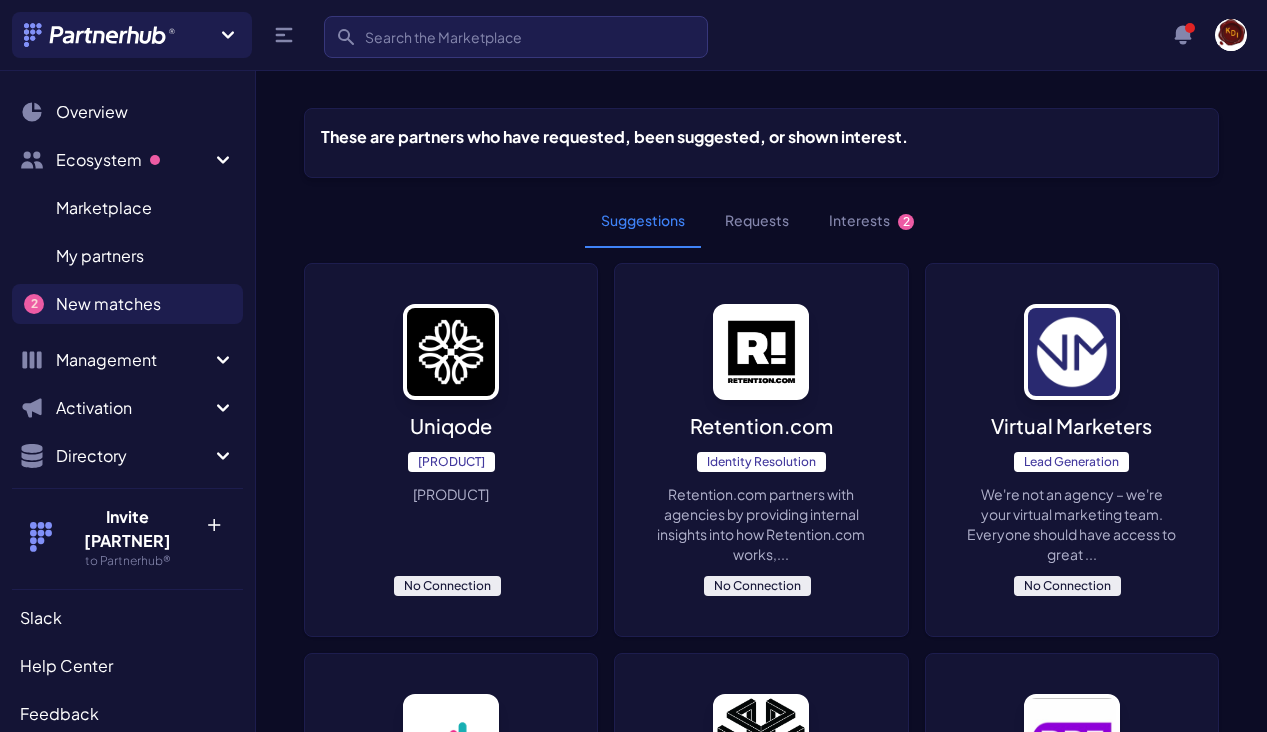 scroll, scrollTop: 0, scrollLeft: 0, axis: both 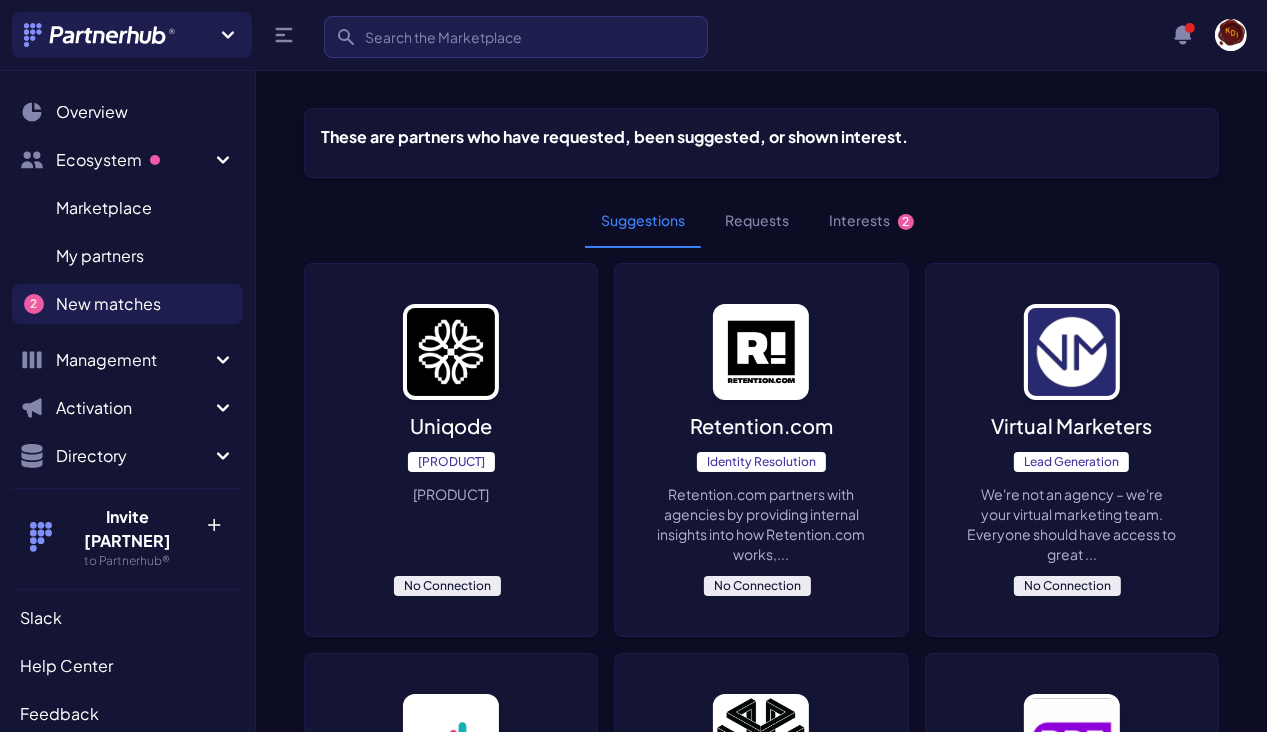 click on "New matches N" at bounding box center [127, 304] 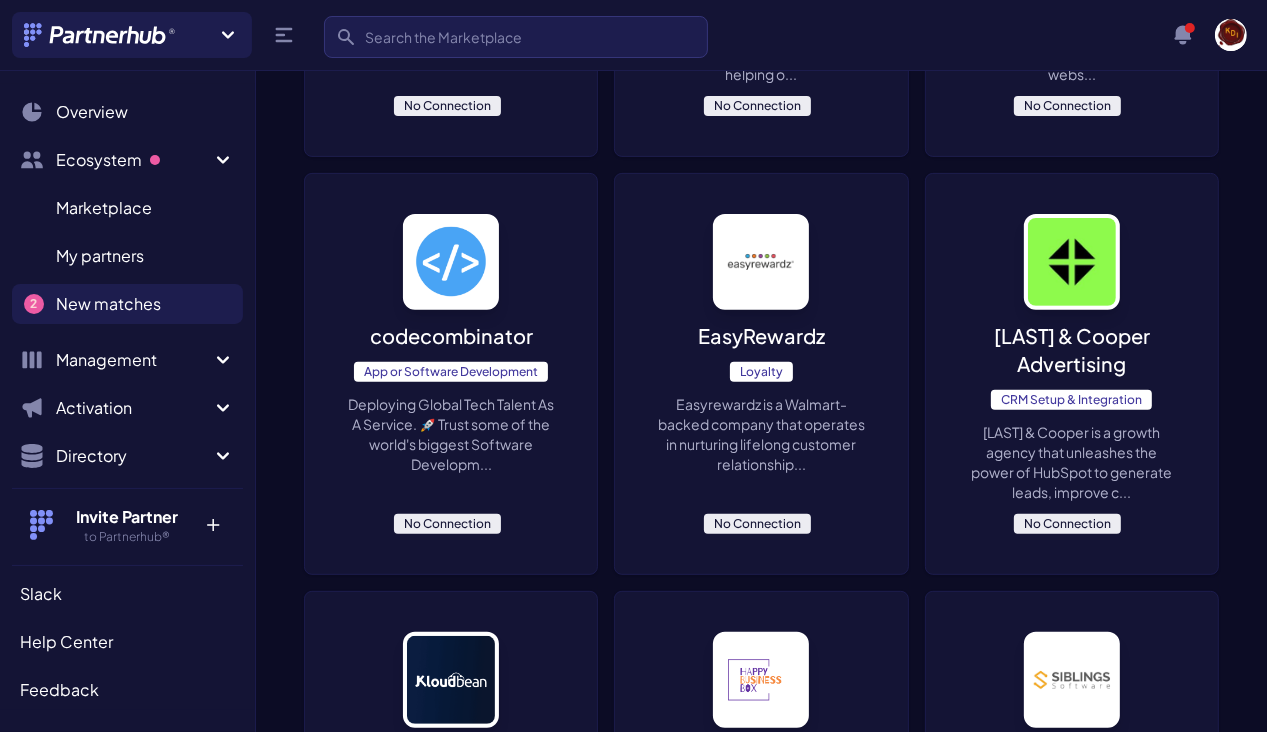 scroll, scrollTop: 500, scrollLeft: 0, axis: vertical 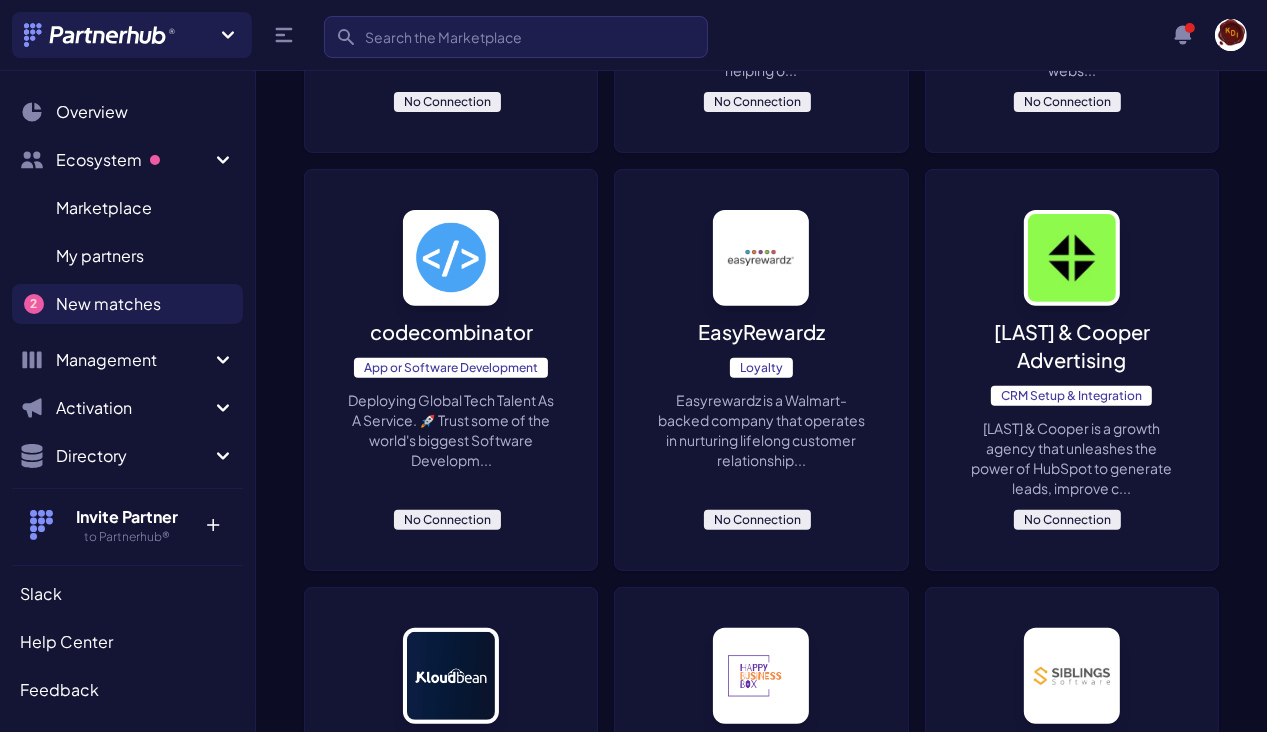 click on "No Connection" at bounding box center (757, 926) 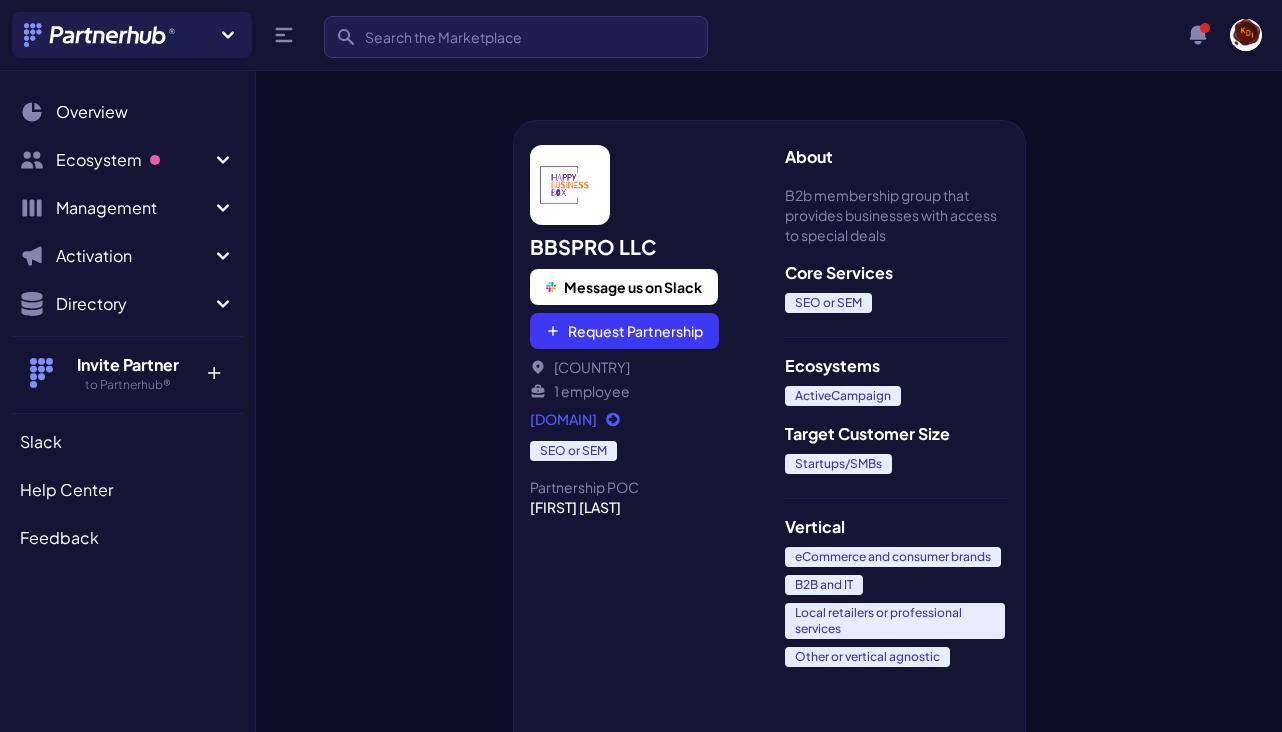 scroll, scrollTop: 0, scrollLeft: 0, axis: both 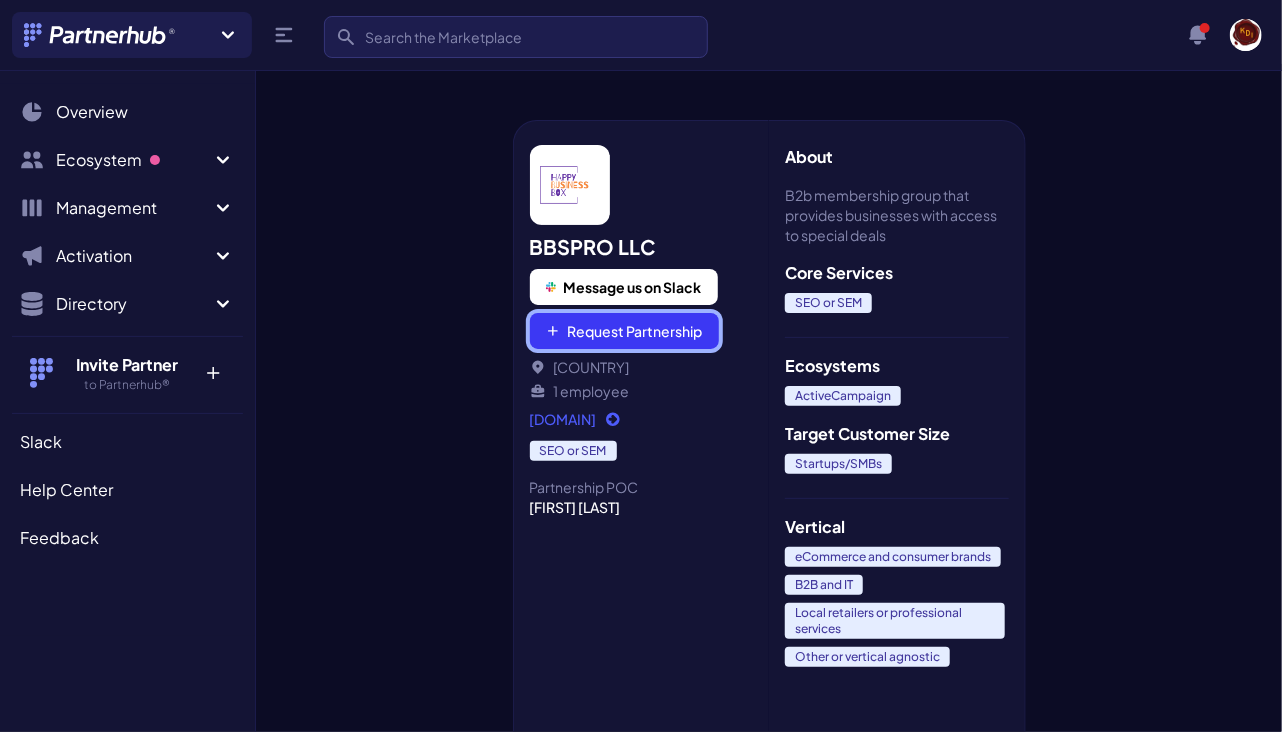 click on "Request Partnership" at bounding box center (624, 331) 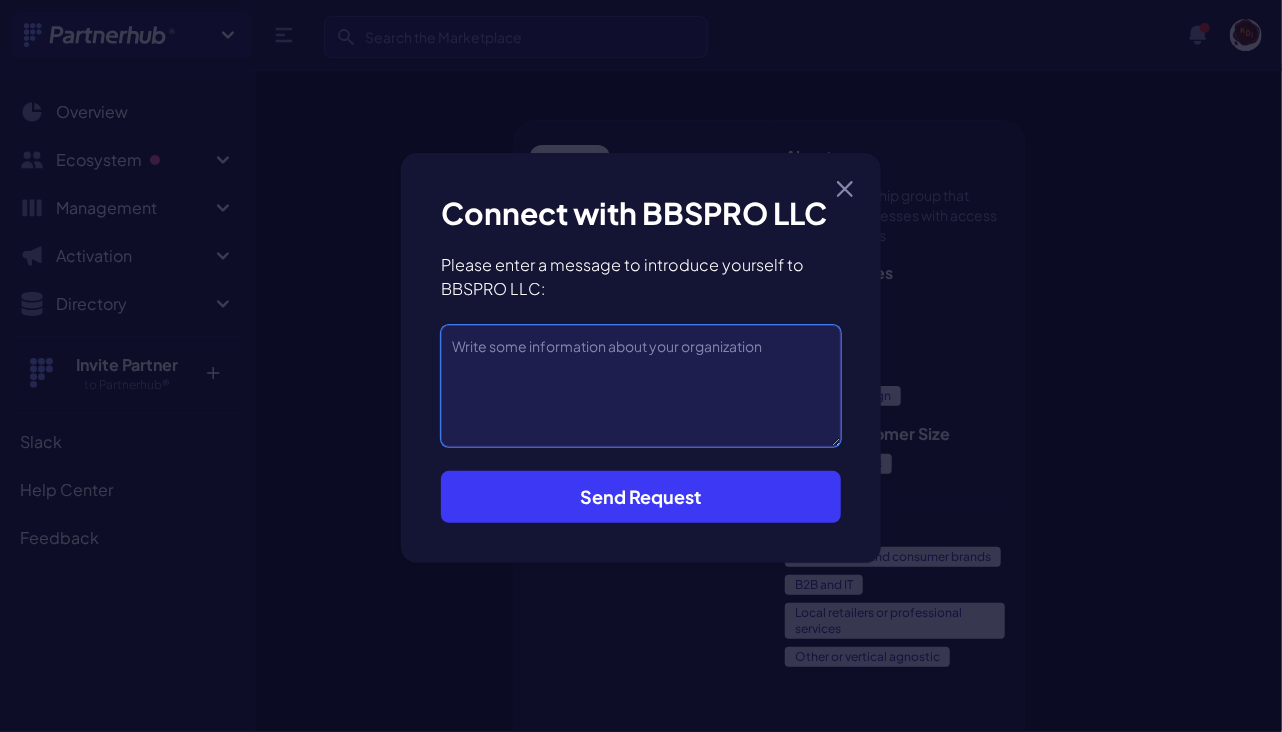 click at bounding box center [641, 386] 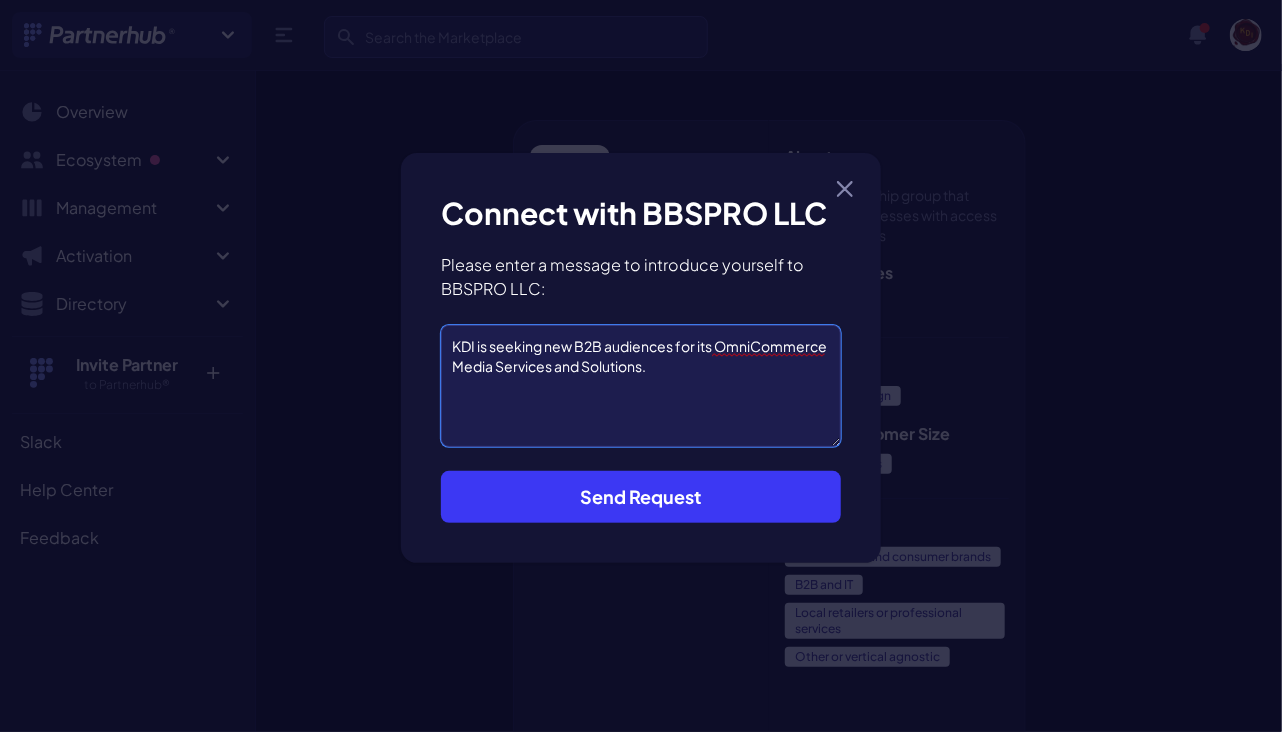 type on "KDI is seeking new B2B audiences for its OmniCommerce Media Services and Solutions." 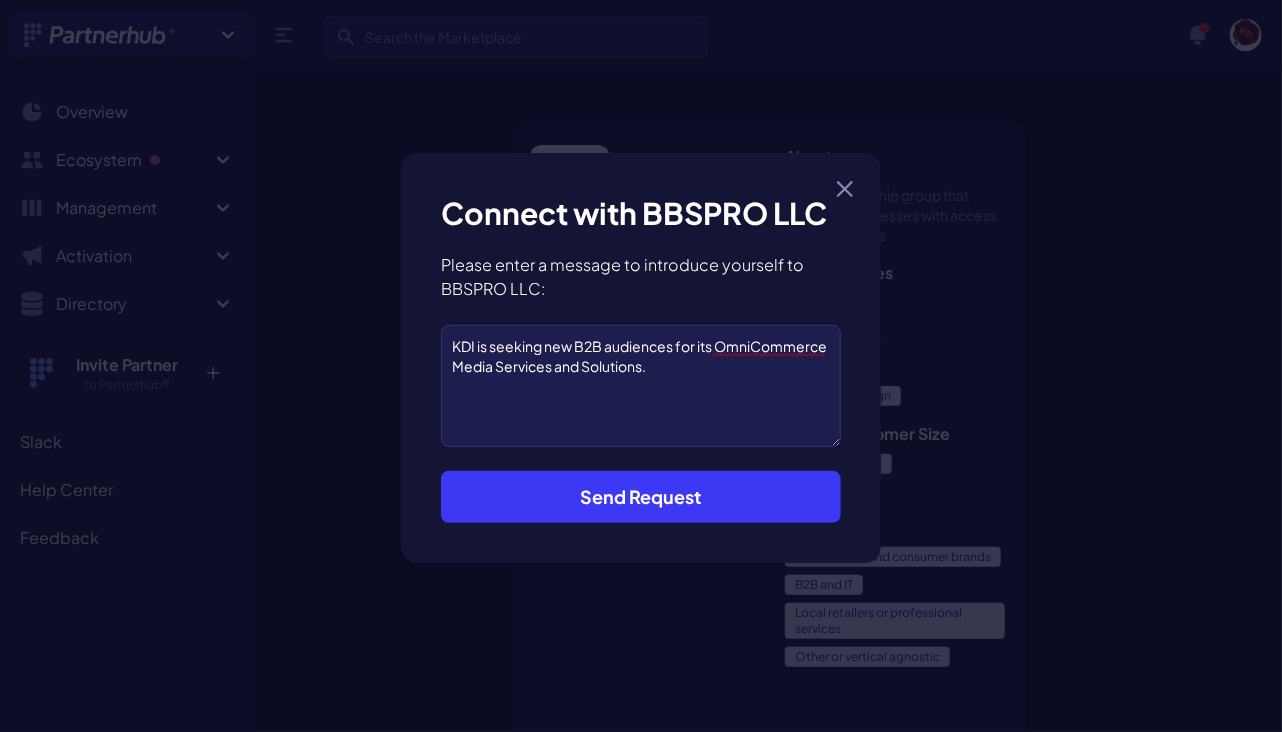 click on "Send Request" at bounding box center [641, 497] 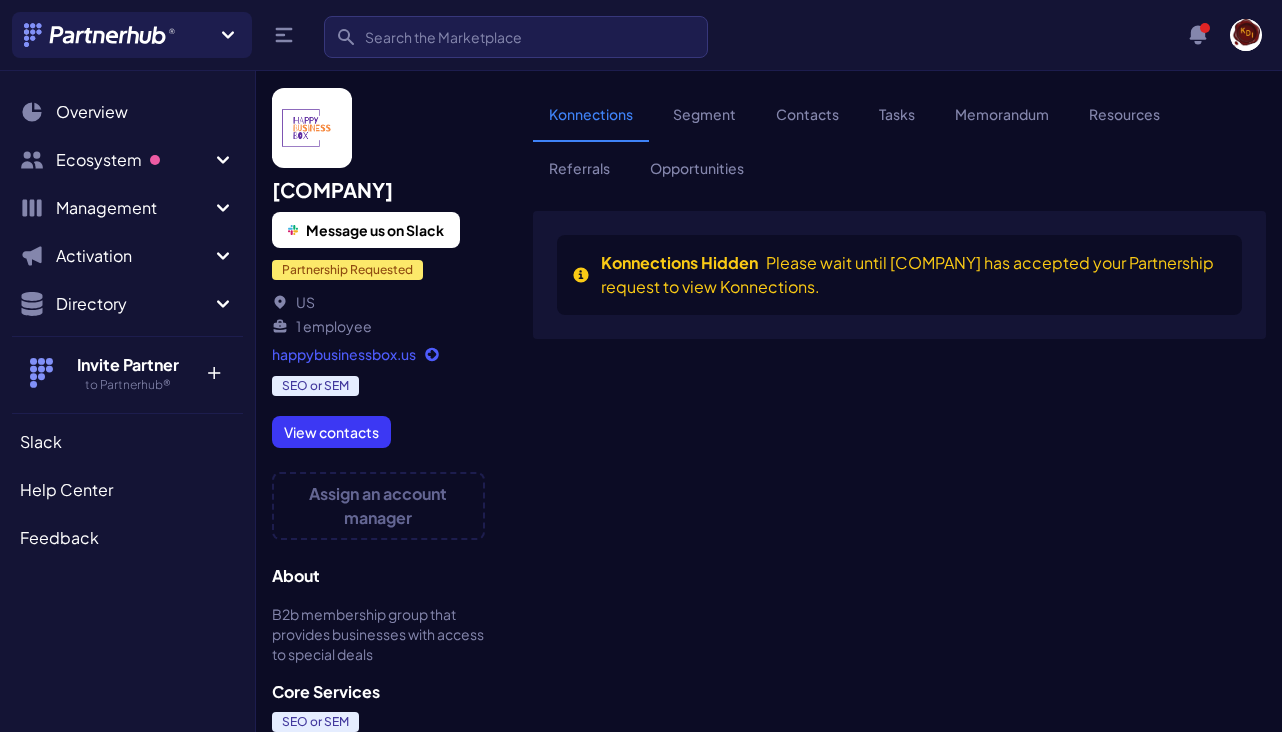 scroll, scrollTop: 0, scrollLeft: 0, axis: both 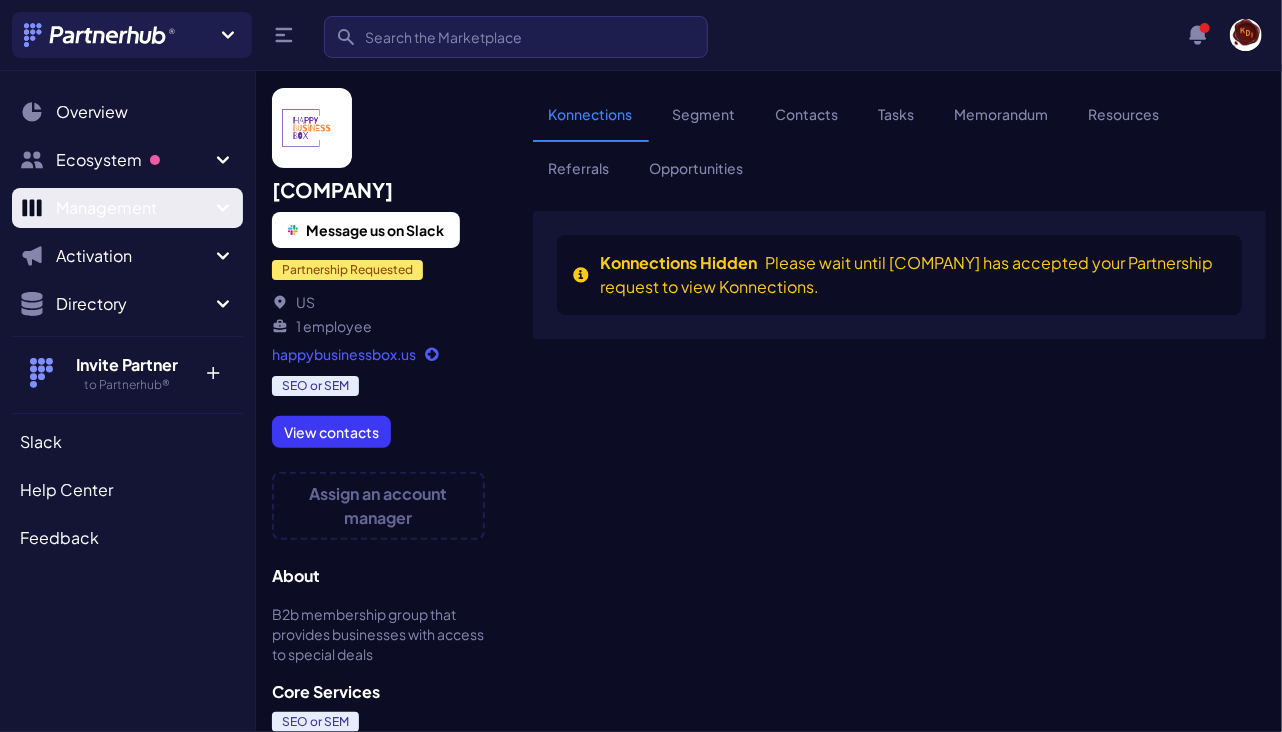 click on "Management" at bounding box center (133, 160) 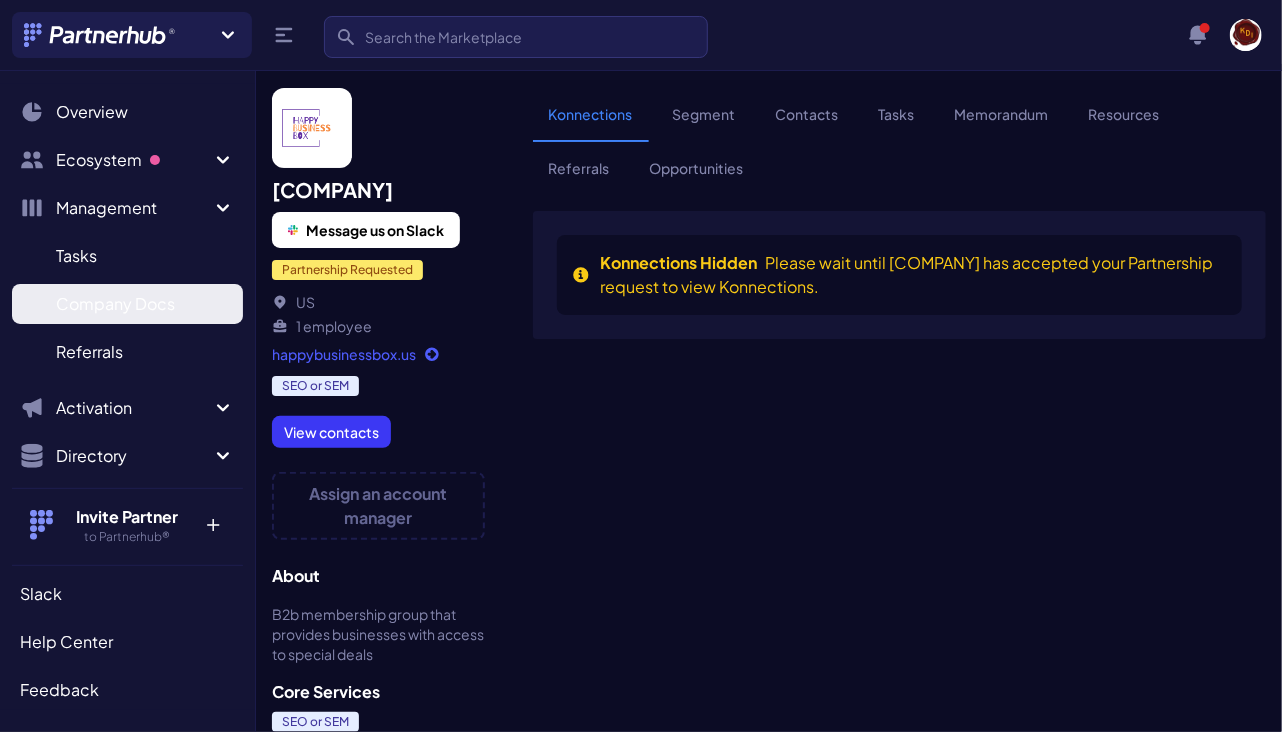 click on "Company Docs" at bounding box center [115, 304] 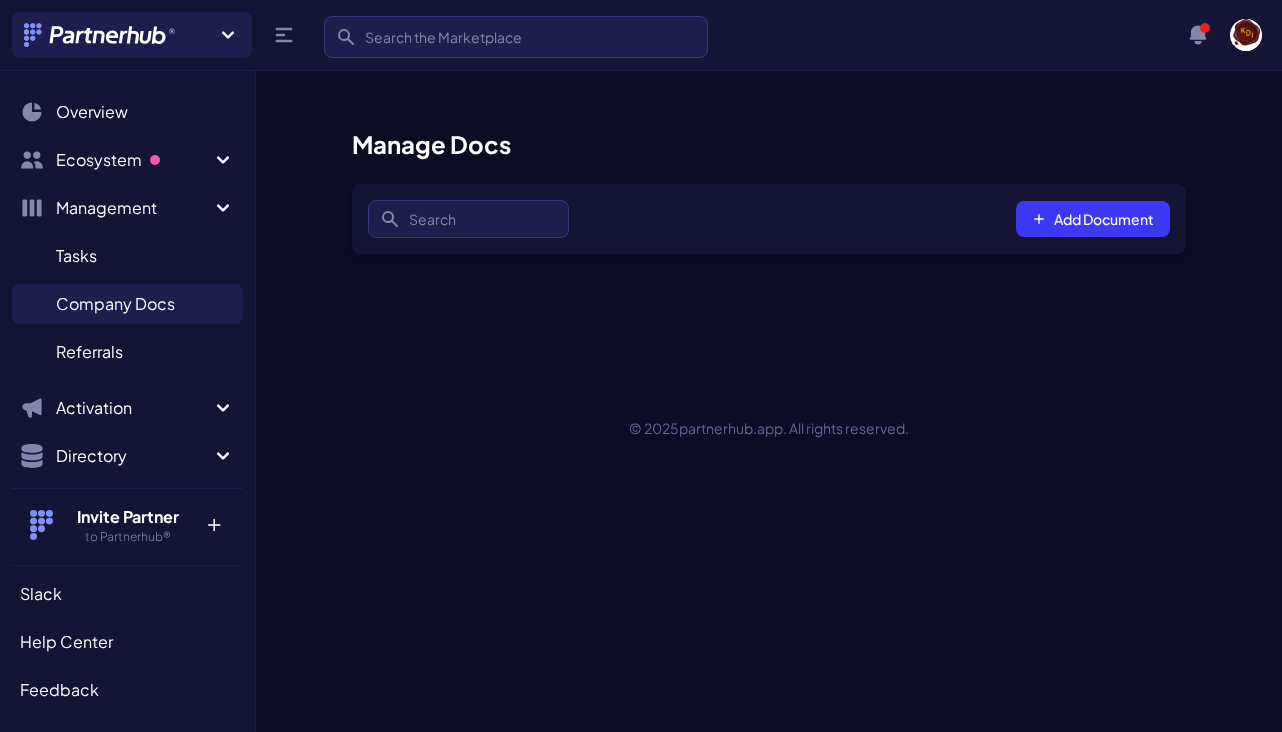 scroll, scrollTop: 0, scrollLeft: 0, axis: both 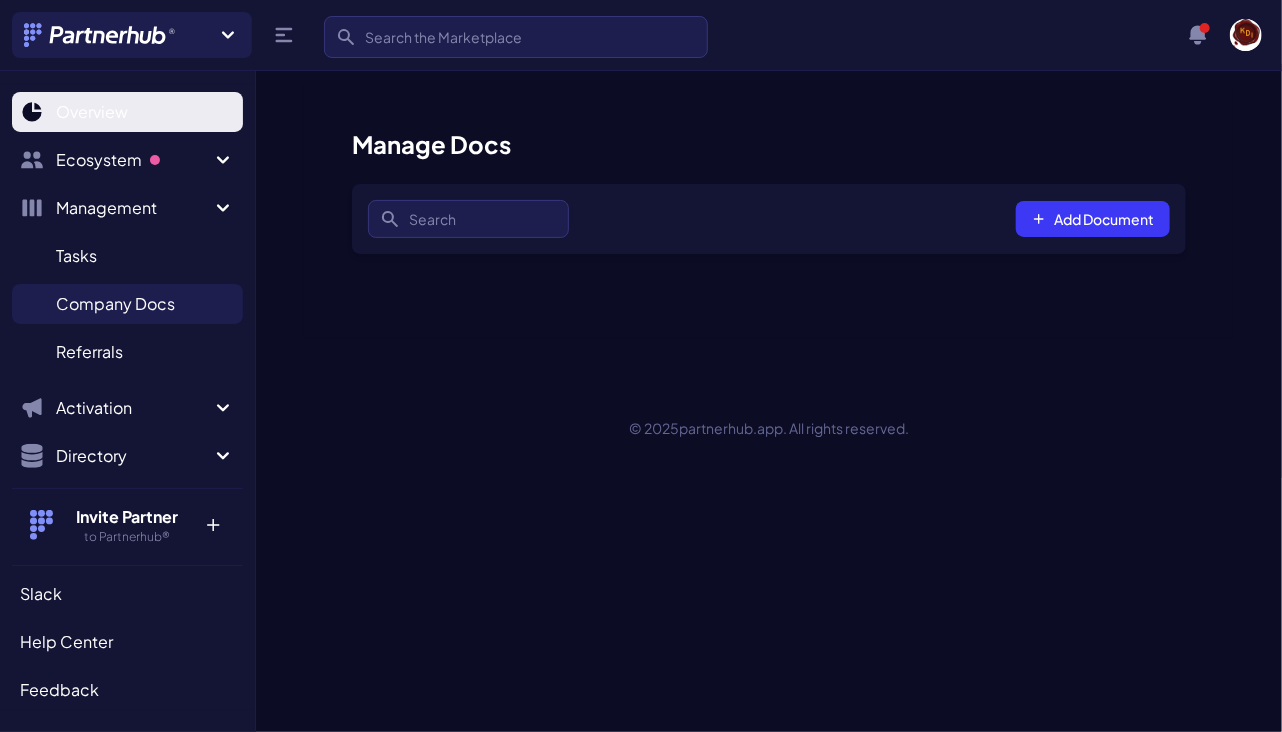 click on "Overview" at bounding box center (92, 112) 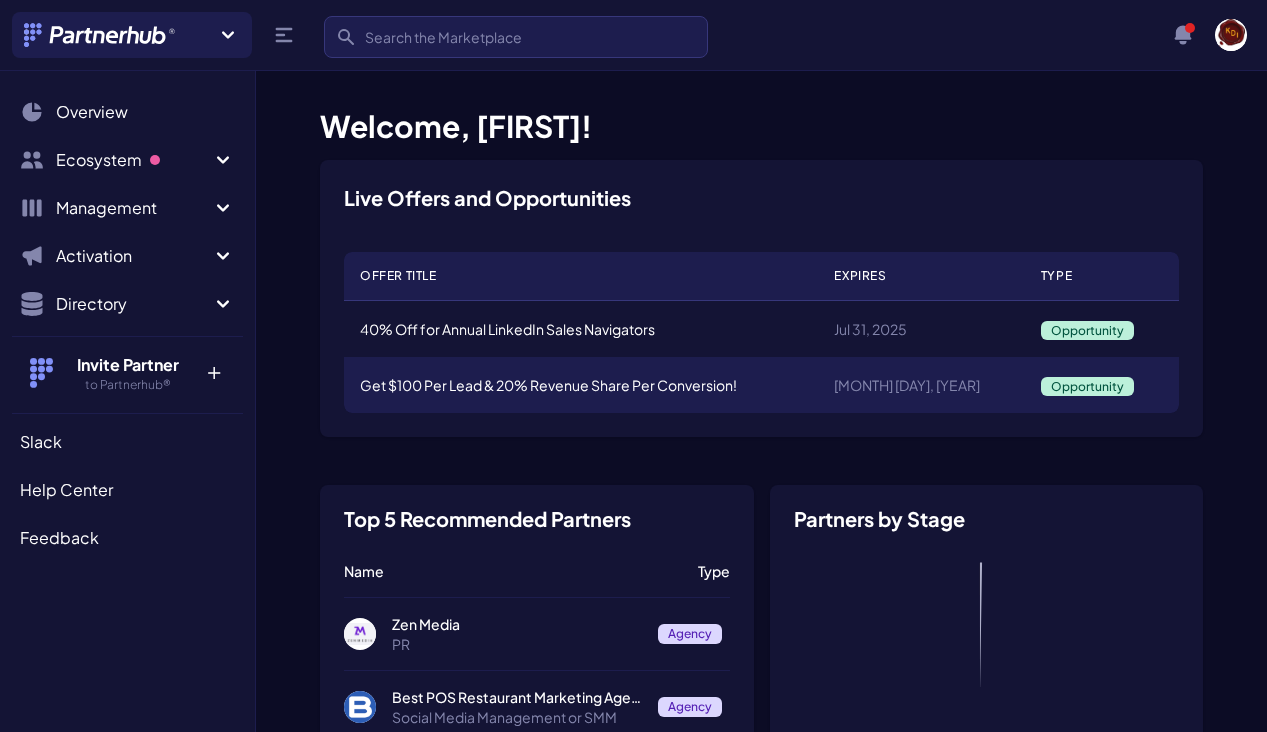 scroll, scrollTop: 0, scrollLeft: 0, axis: both 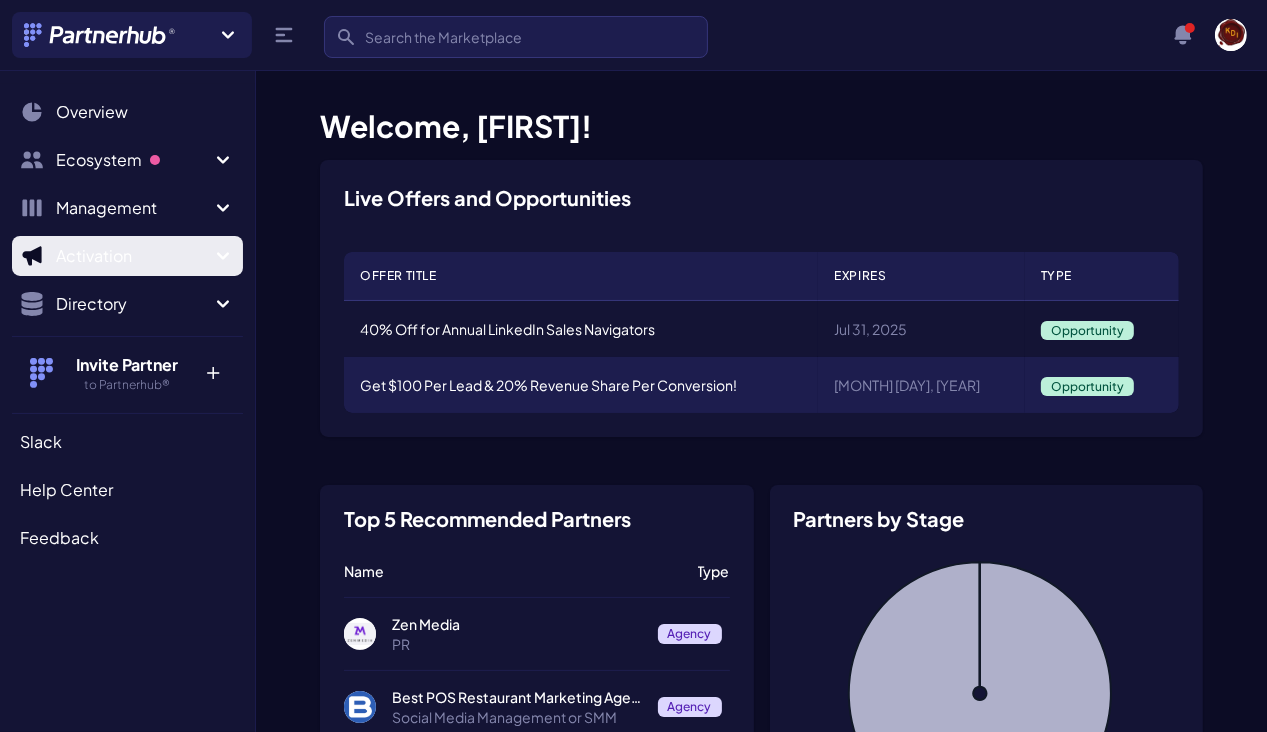 click on "Activation" at bounding box center [127, 160] 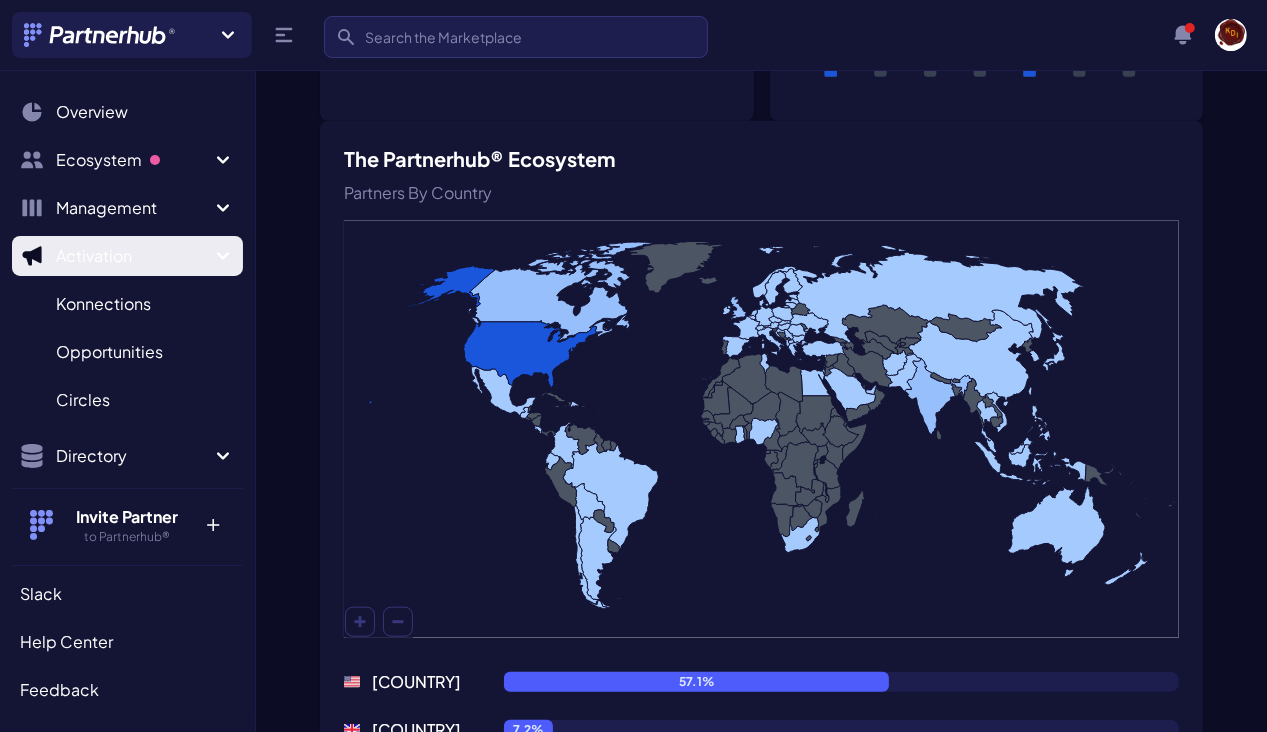 scroll, scrollTop: 1477, scrollLeft: 0, axis: vertical 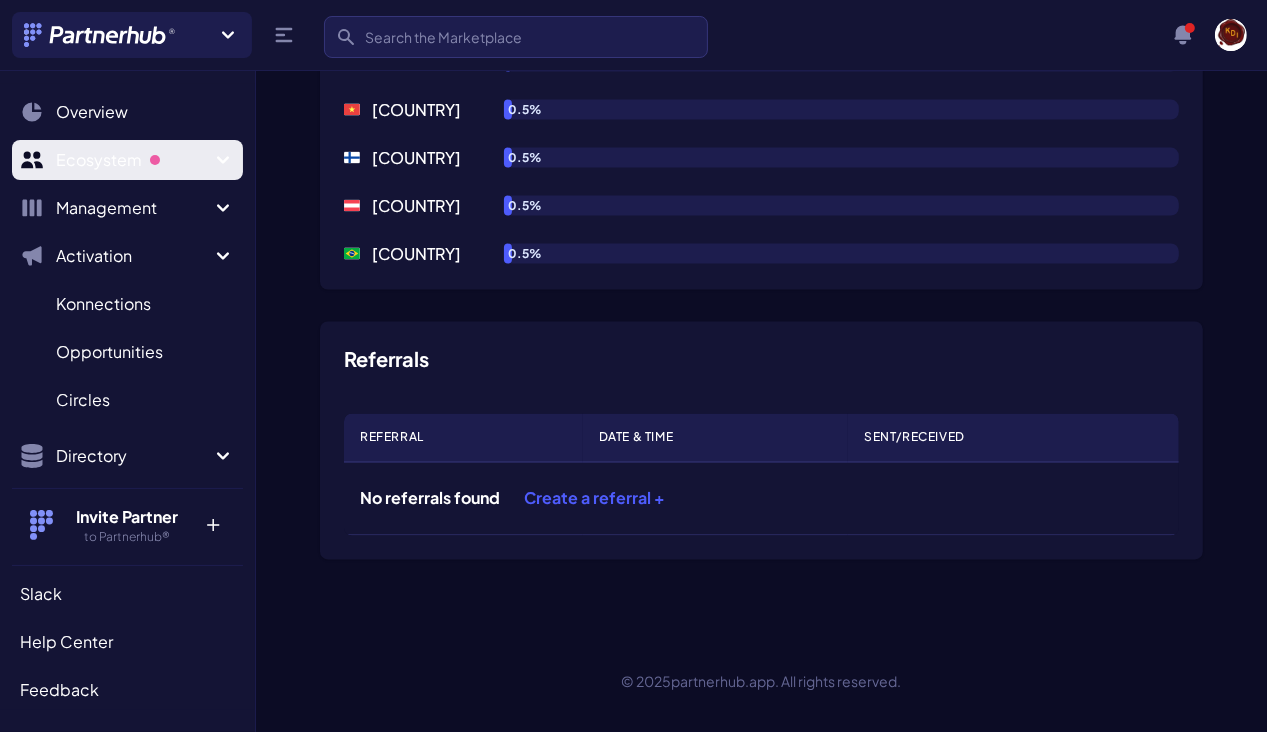 click at bounding box center (223, 160) 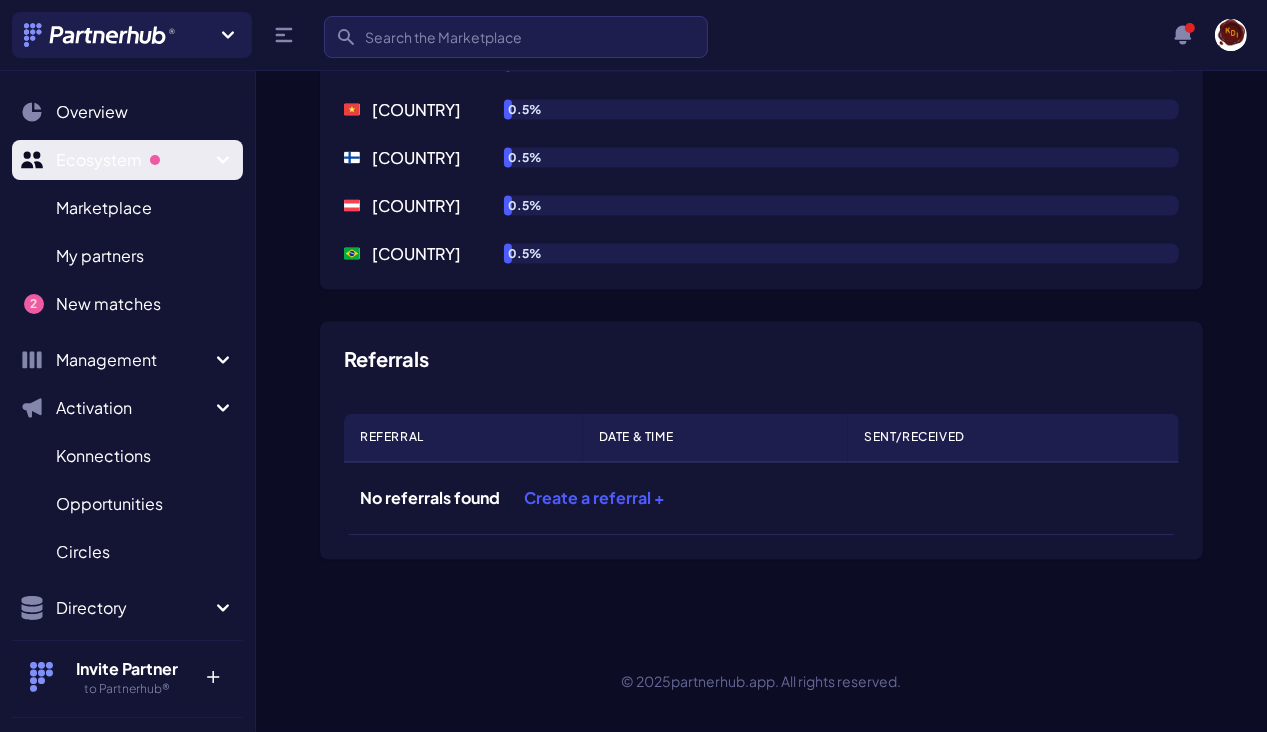 click on "Konnections" at bounding box center (103, 456) 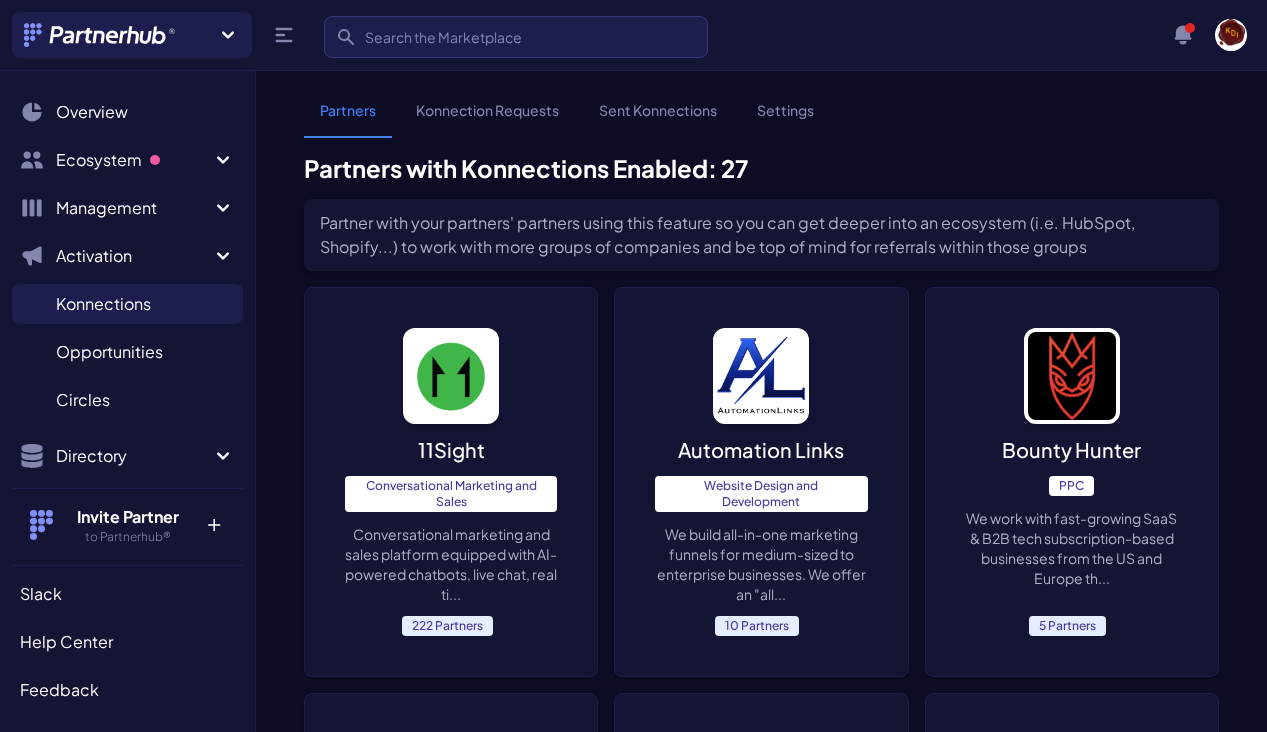 scroll, scrollTop: 0, scrollLeft: 0, axis: both 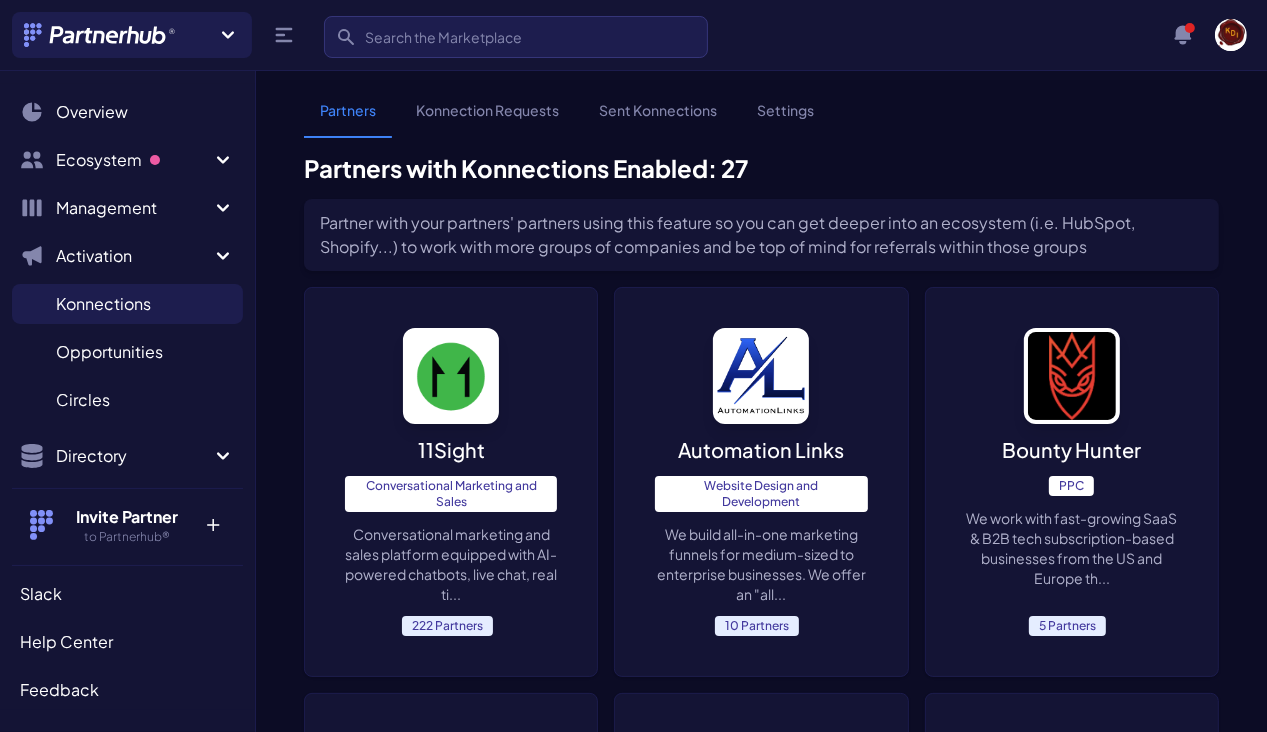 click on "2 Partners" at bounding box center (447, 1060) 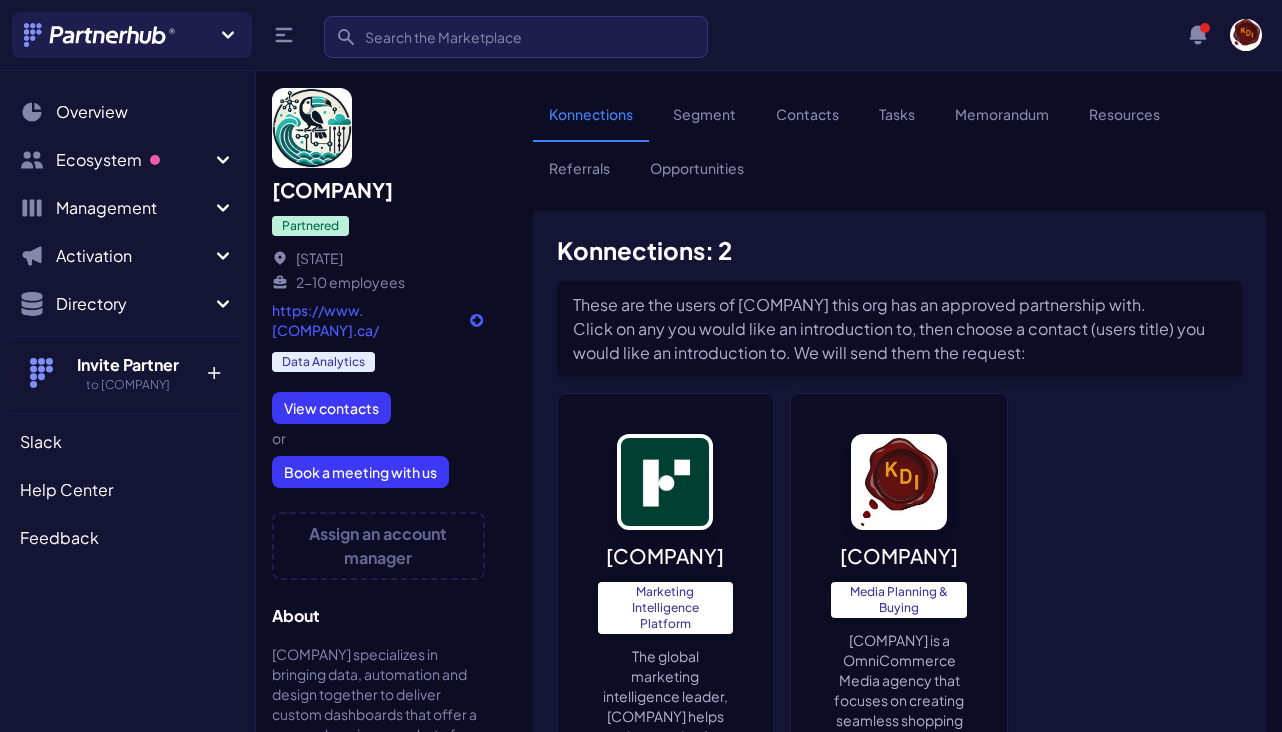 scroll, scrollTop: 0, scrollLeft: 0, axis: both 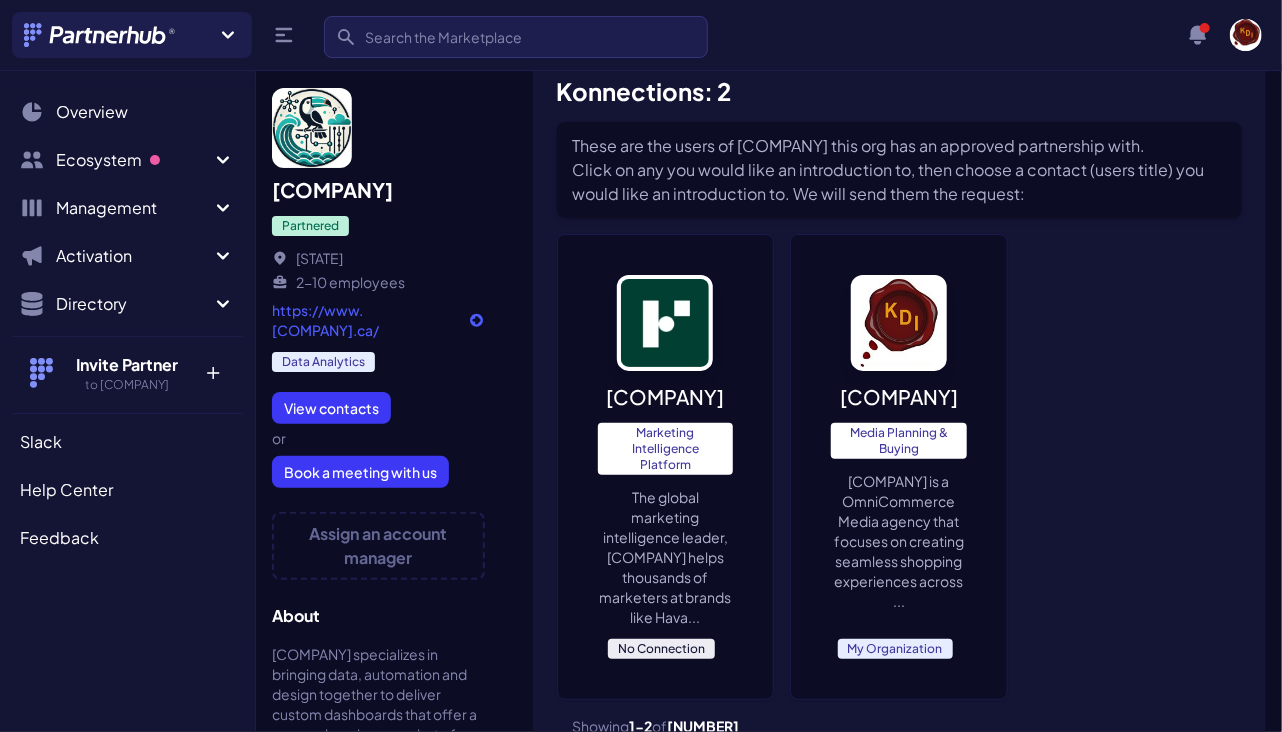 click on "Marketing Intelligence Platform" at bounding box center (666, 449) 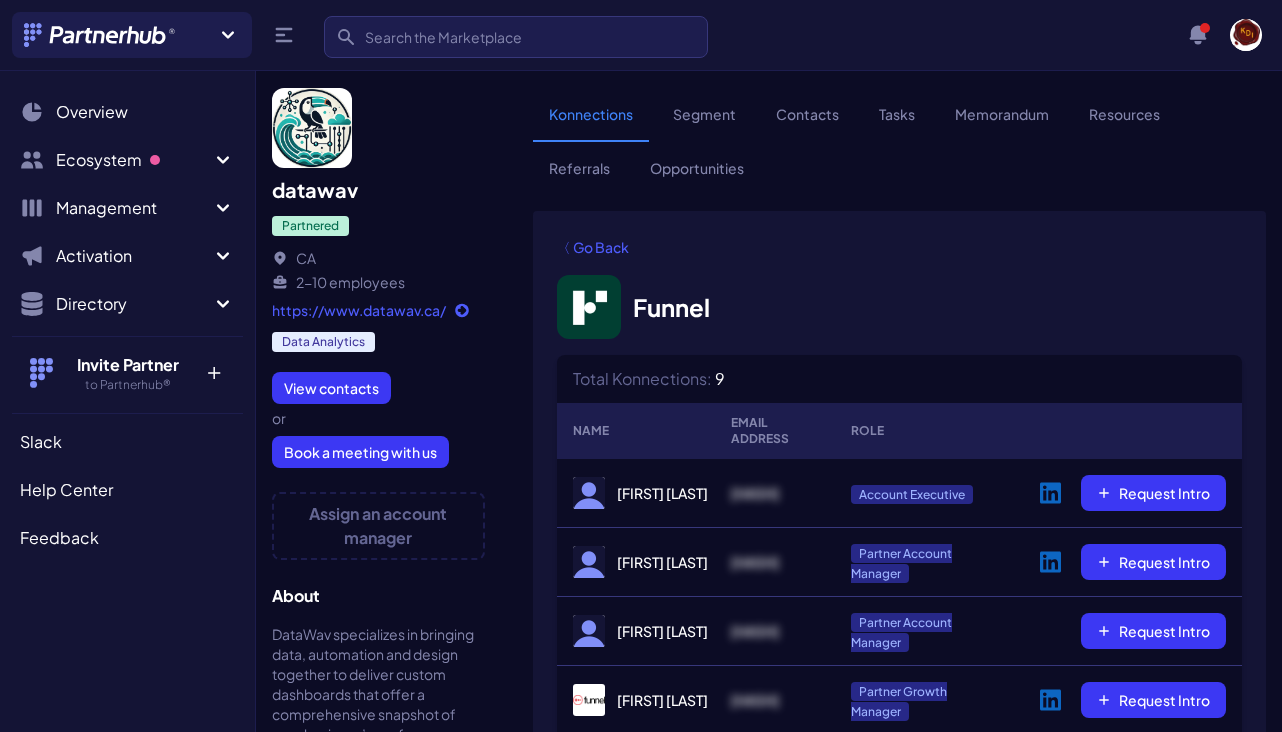scroll, scrollTop: 0, scrollLeft: 0, axis: both 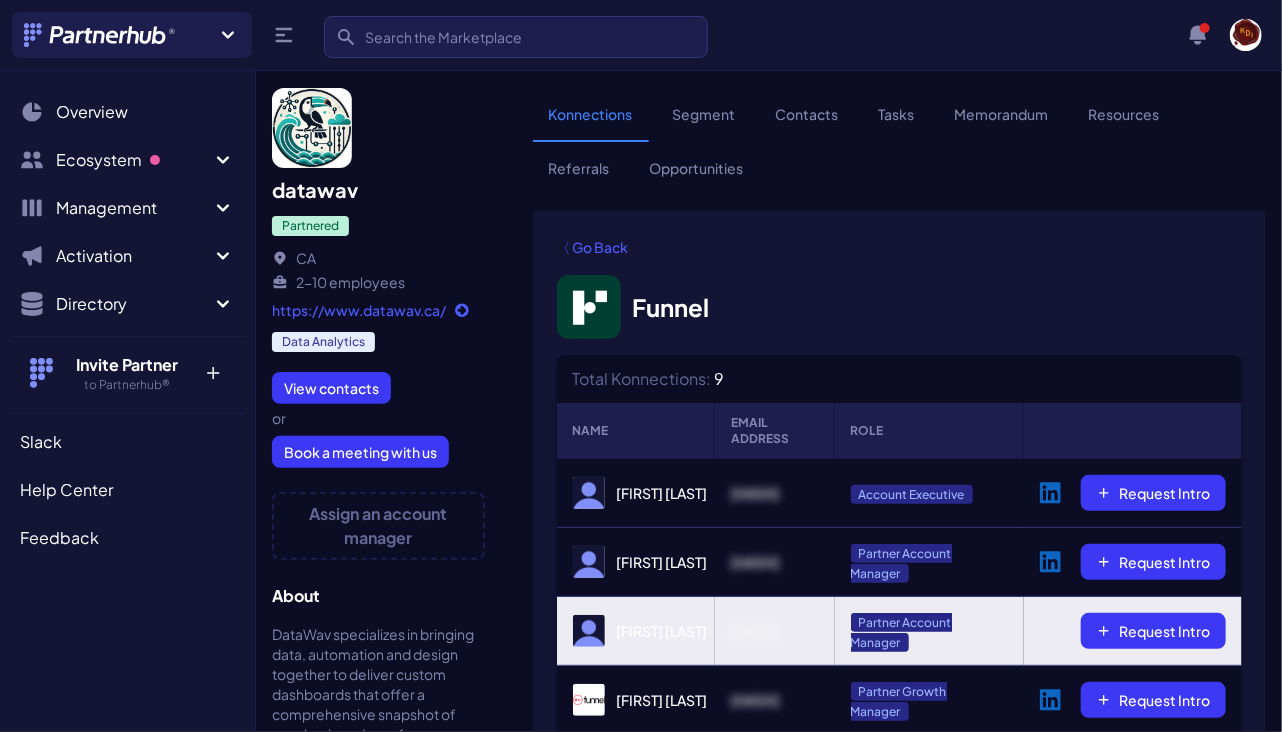 click on "Request Intro" at bounding box center [1153, 493] 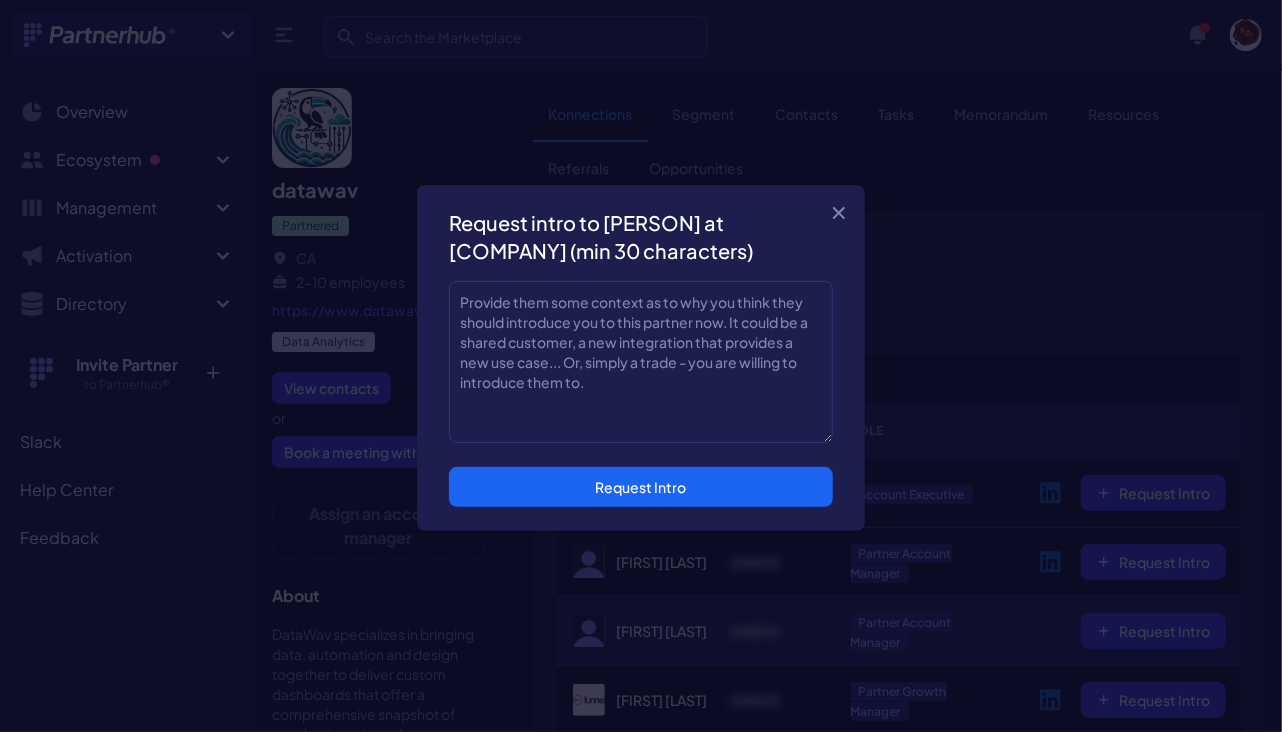 click on "Close modal
Request intro to [PERSON] at [COMPANY] (min 30 characters)
Request Intro" at bounding box center [641, 358] 